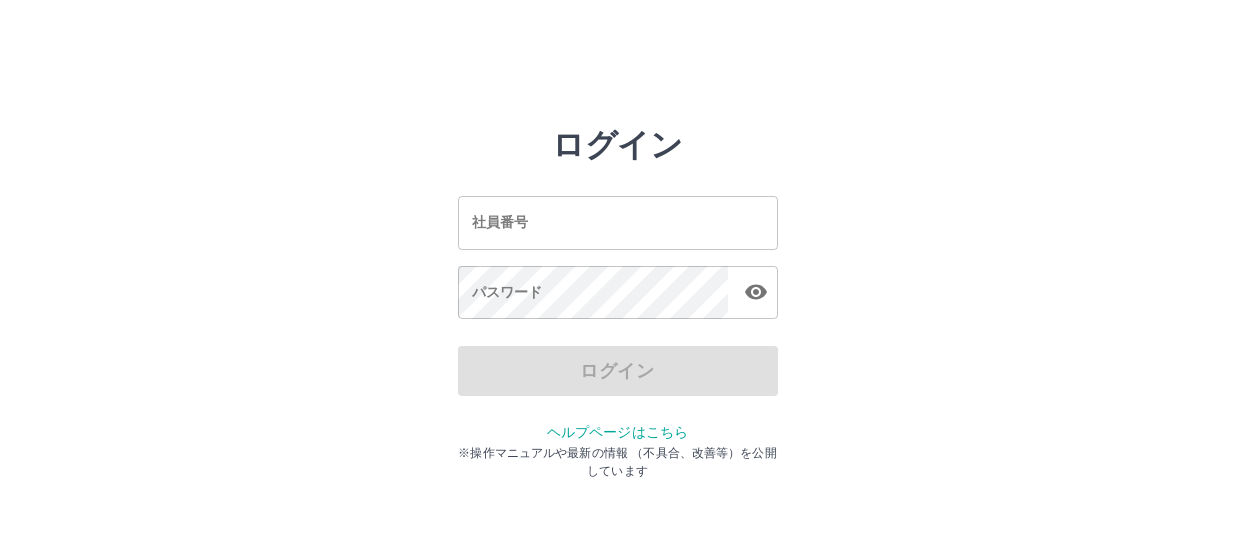 scroll, scrollTop: 0, scrollLeft: 0, axis: both 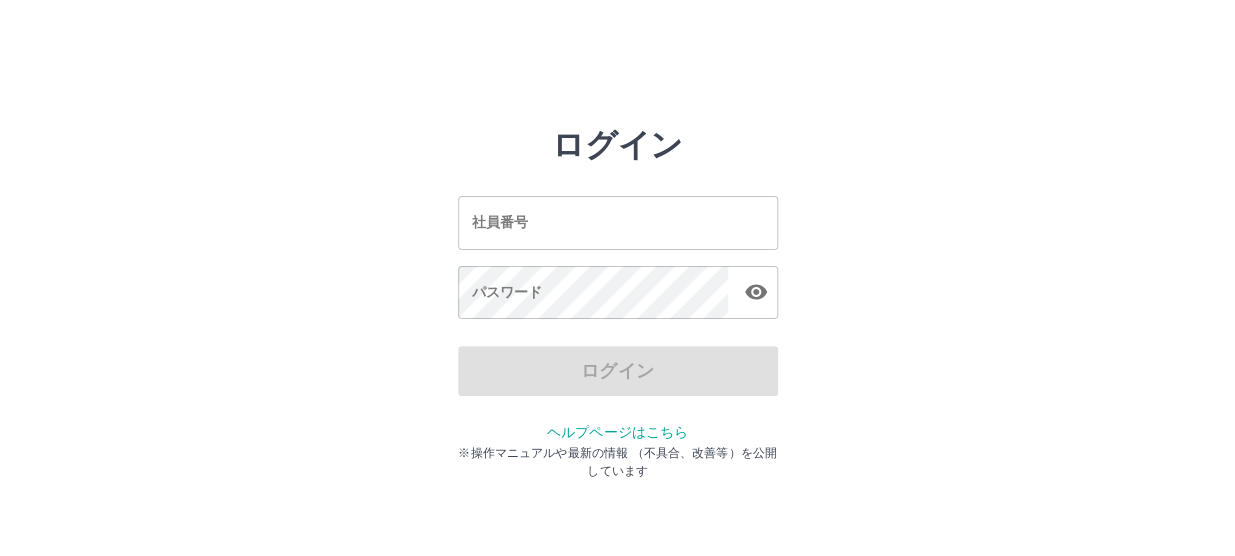 click on "社員番号" at bounding box center [618, 222] 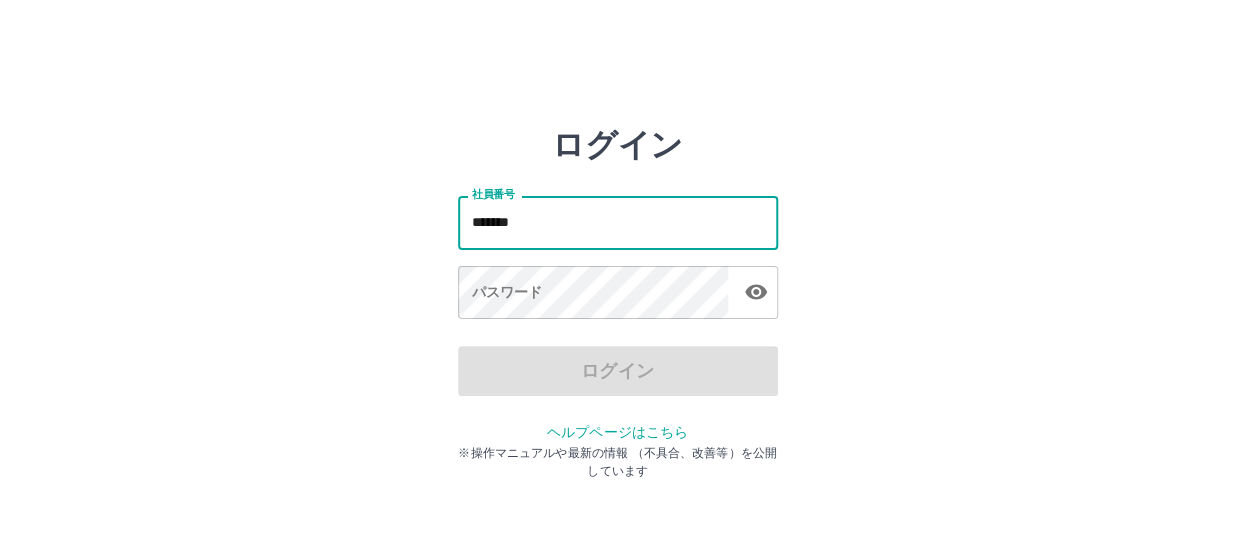 type on "*******" 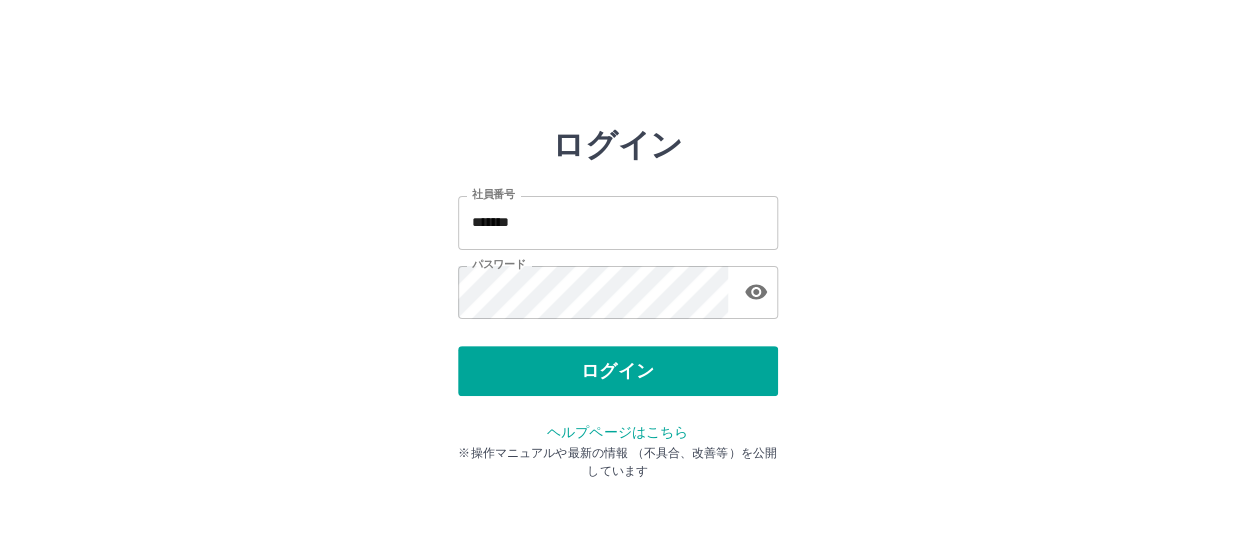 drag, startPoint x: 629, startPoint y: 381, endPoint x: 629, endPoint y: 399, distance: 18 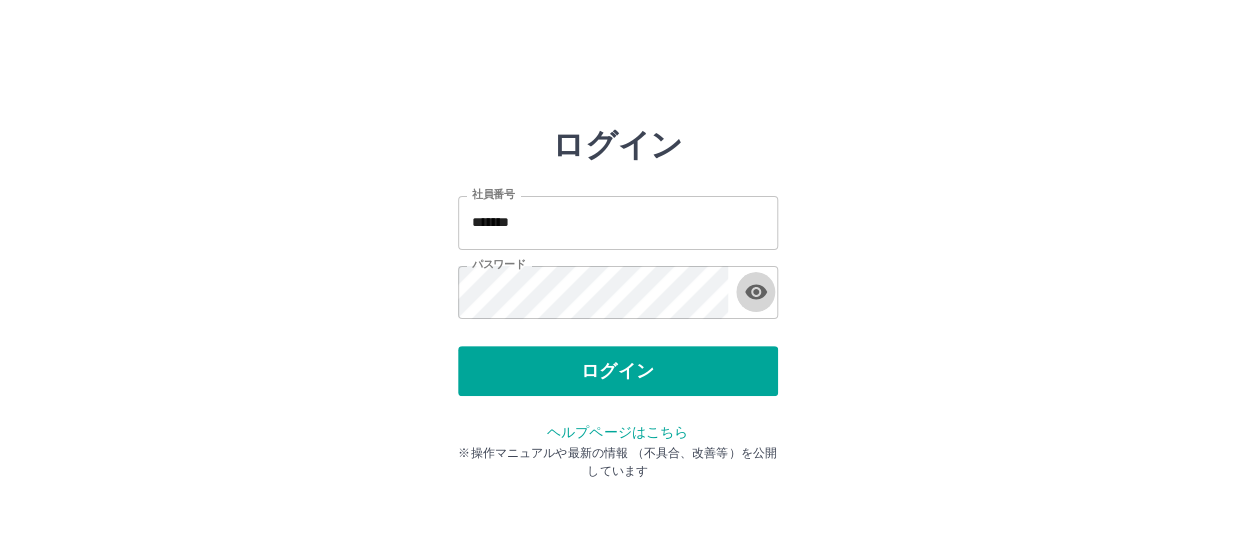 click 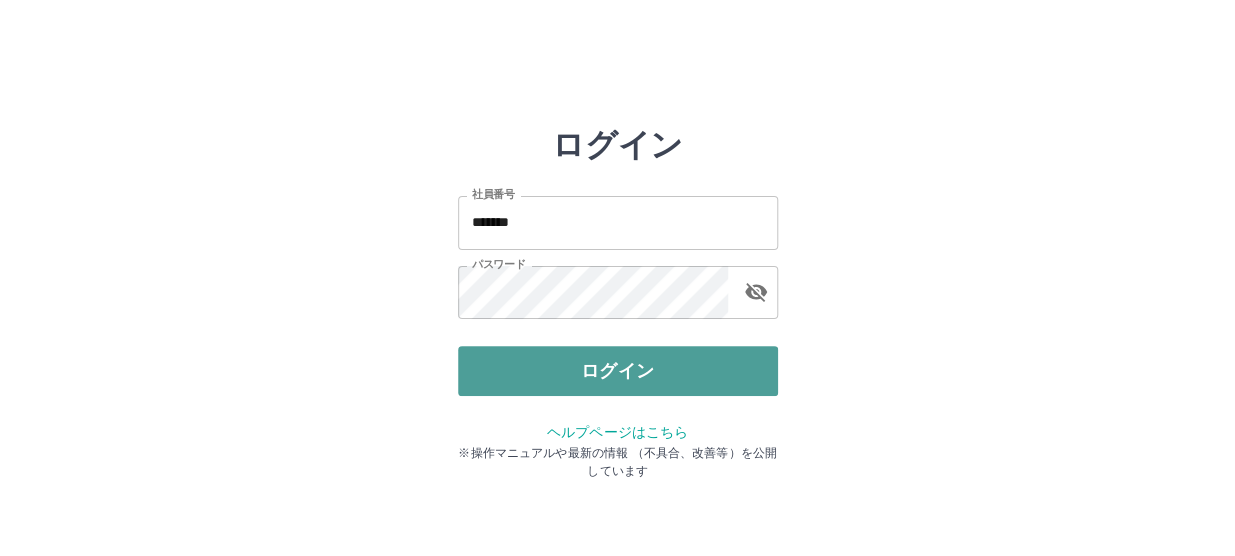 click on "ログイン" at bounding box center [618, 371] 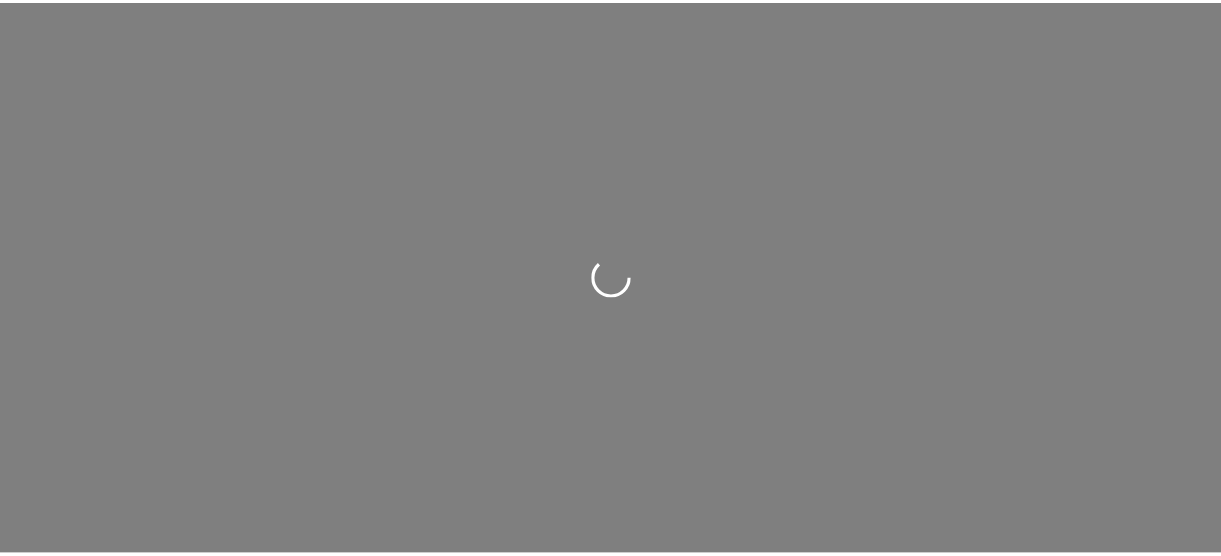 scroll, scrollTop: 0, scrollLeft: 0, axis: both 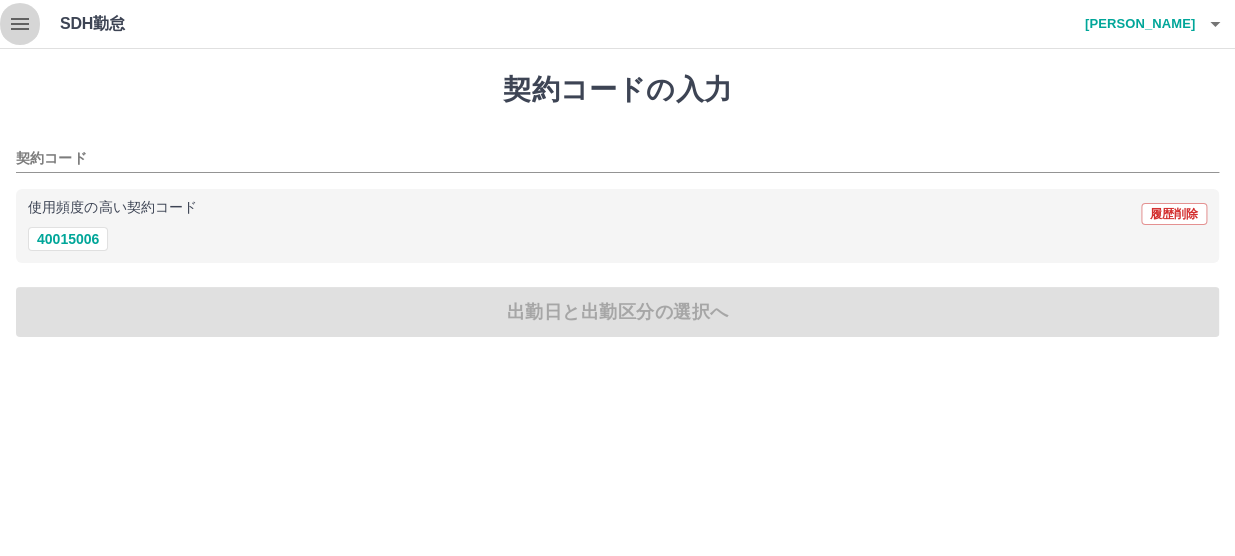 click 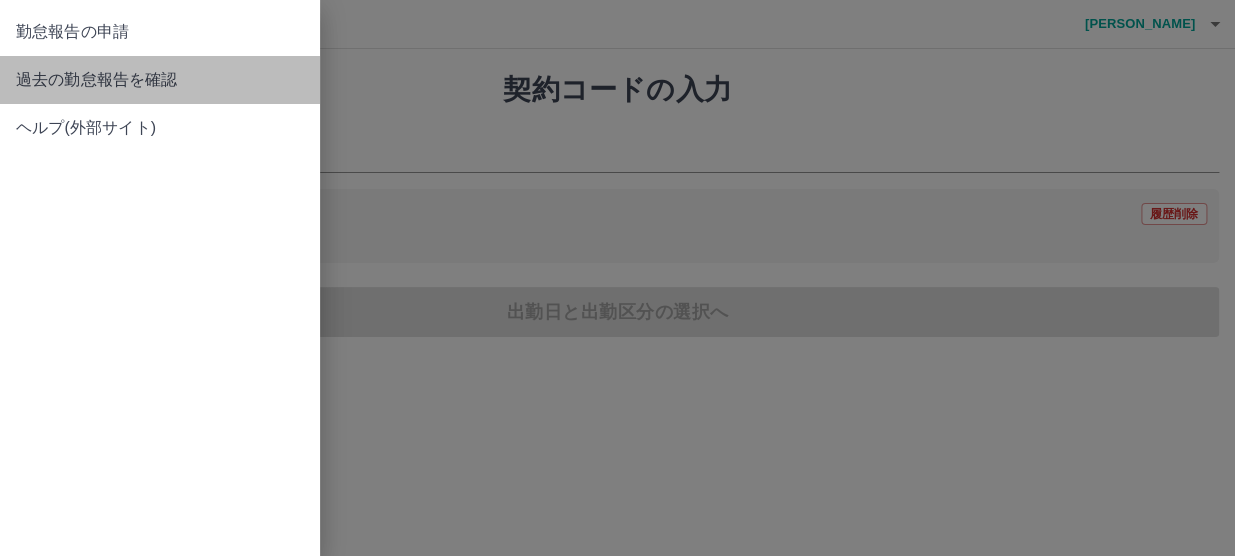 click on "過去の勤怠報告を確認" at bounding box center [160, 80] 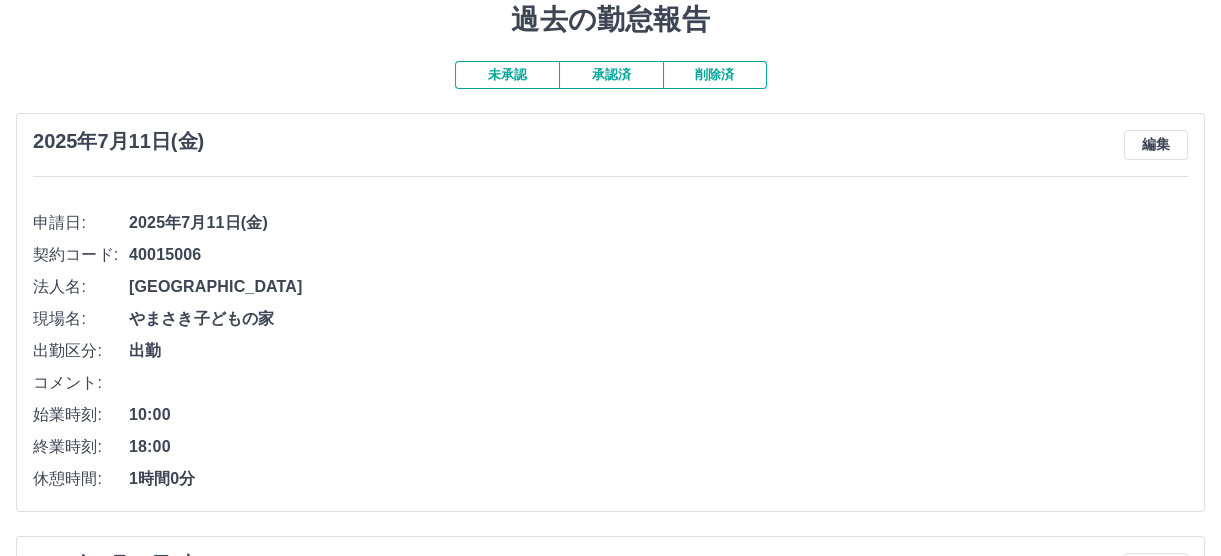 scroll, scrollTop: 181, scrollLeft: 0, axis: vertical 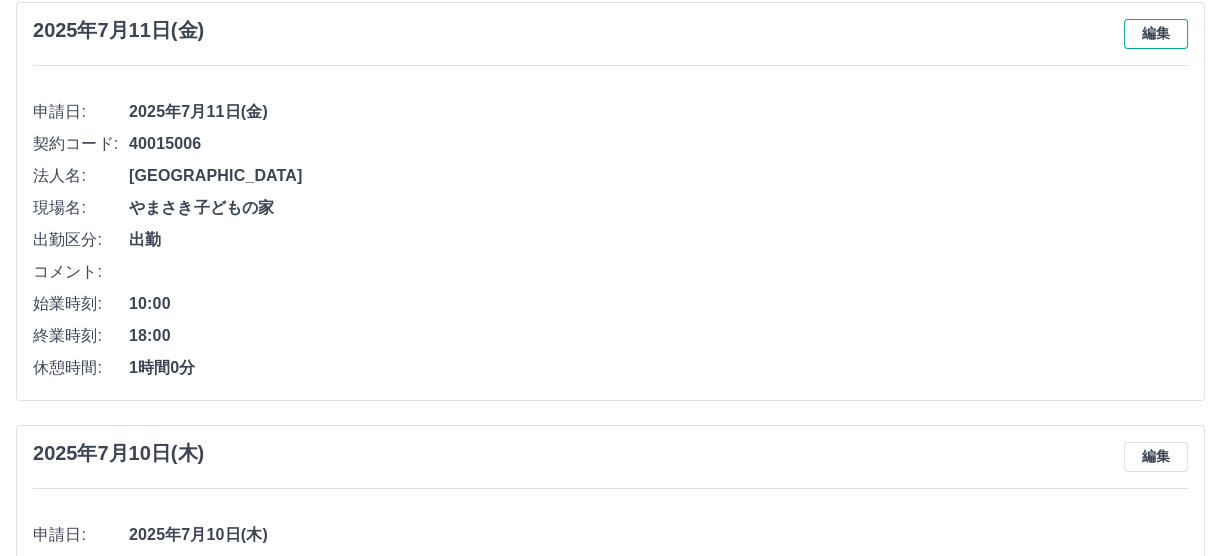 click on "編集" at bounding box center [1156, 34] 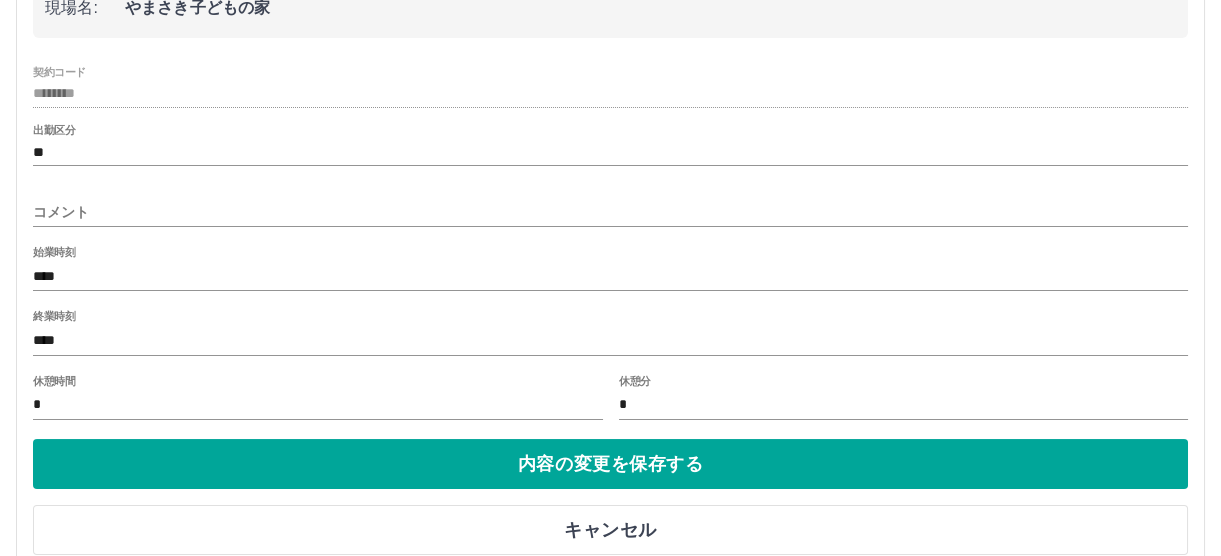 scroll, scrollTop: 363, scrollLeft: 0, axis: vertical 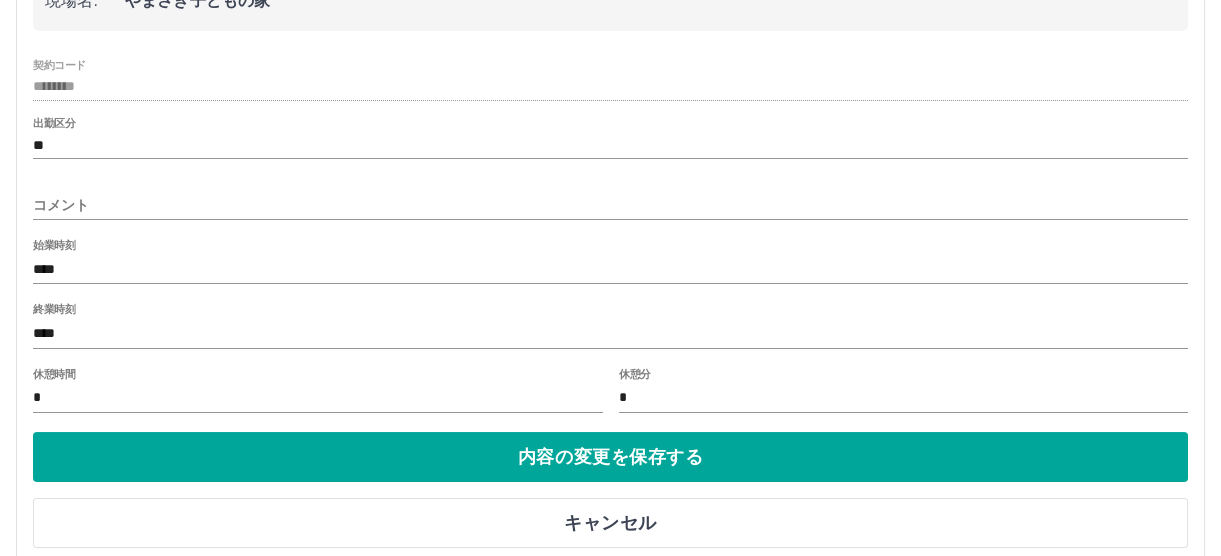 click on "****" at bounding box center [610, 333] 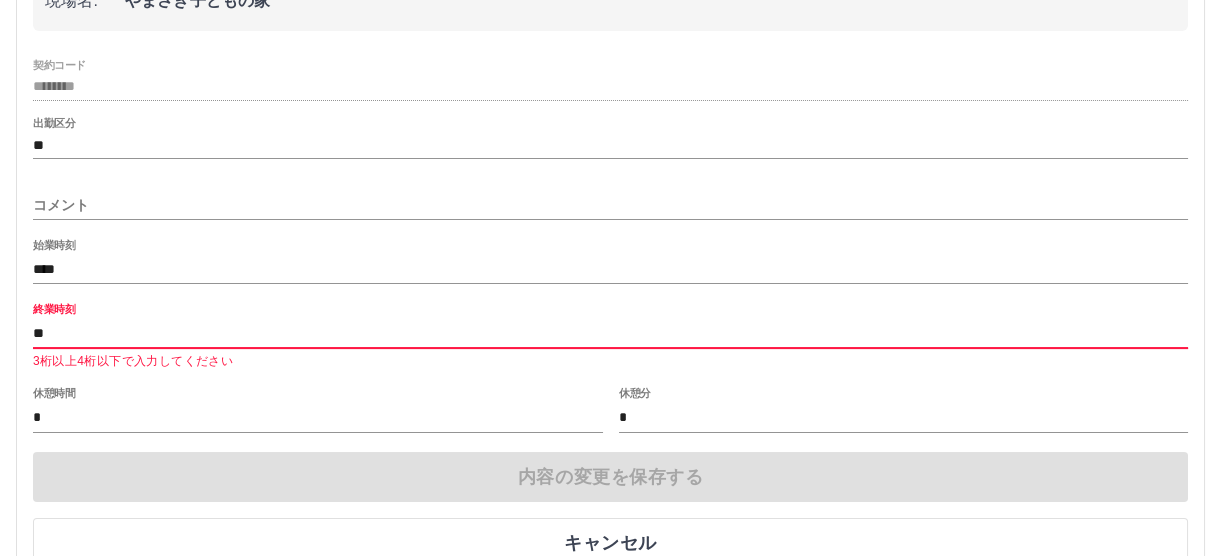 type on "*" 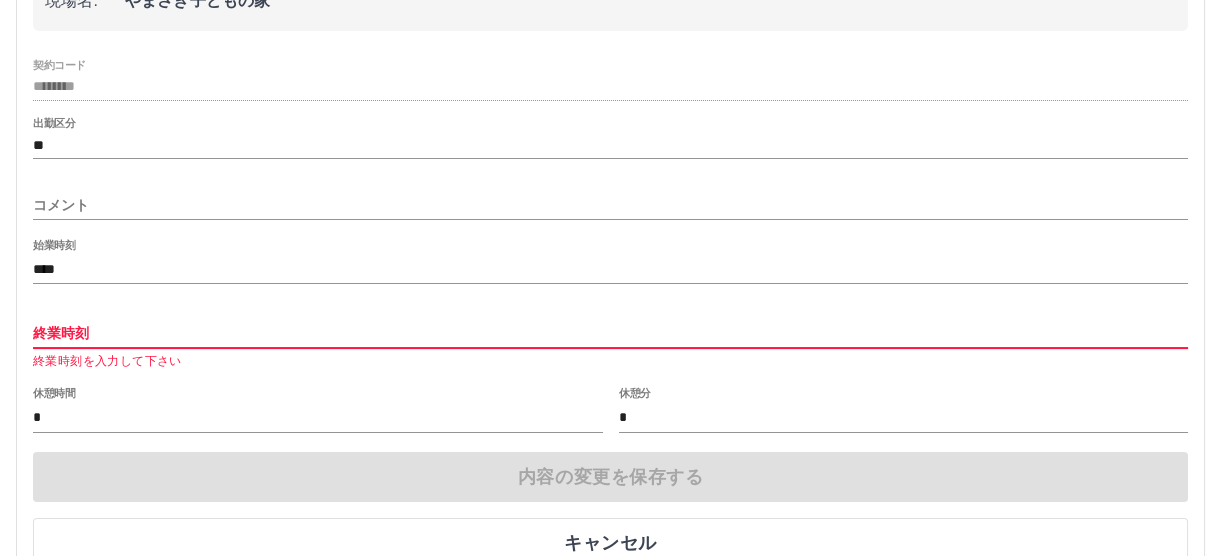 type 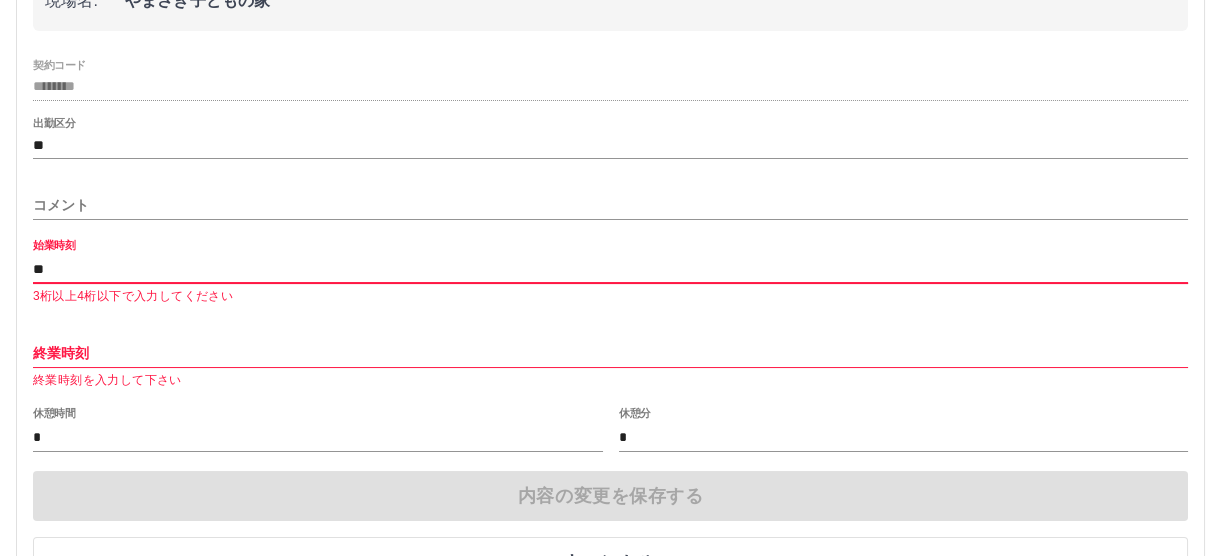 type on "*" 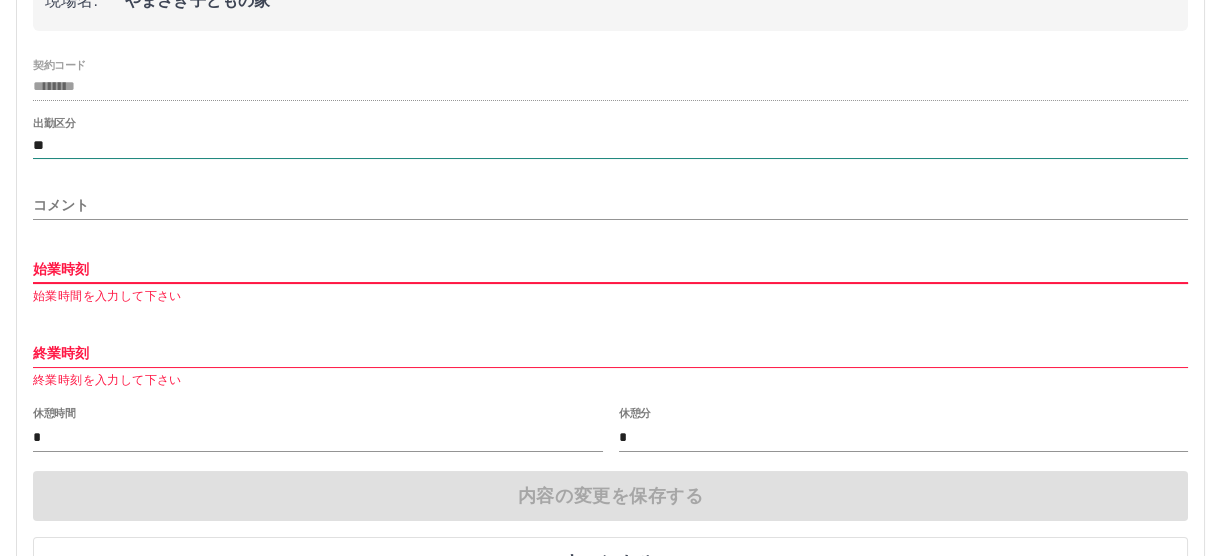 type 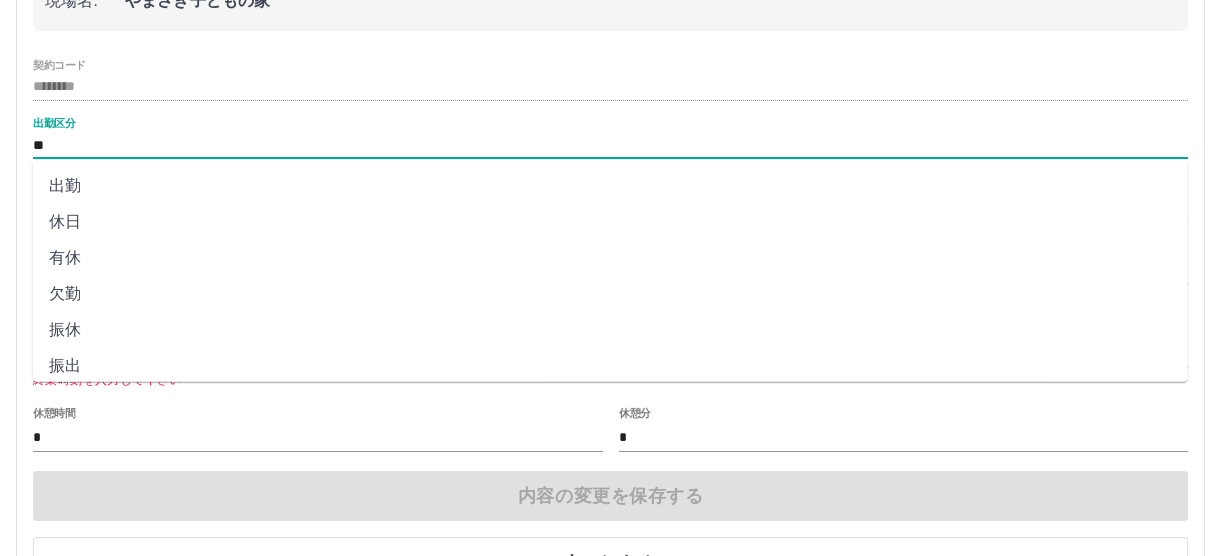 click on "**" at bounding box center [610, 145] 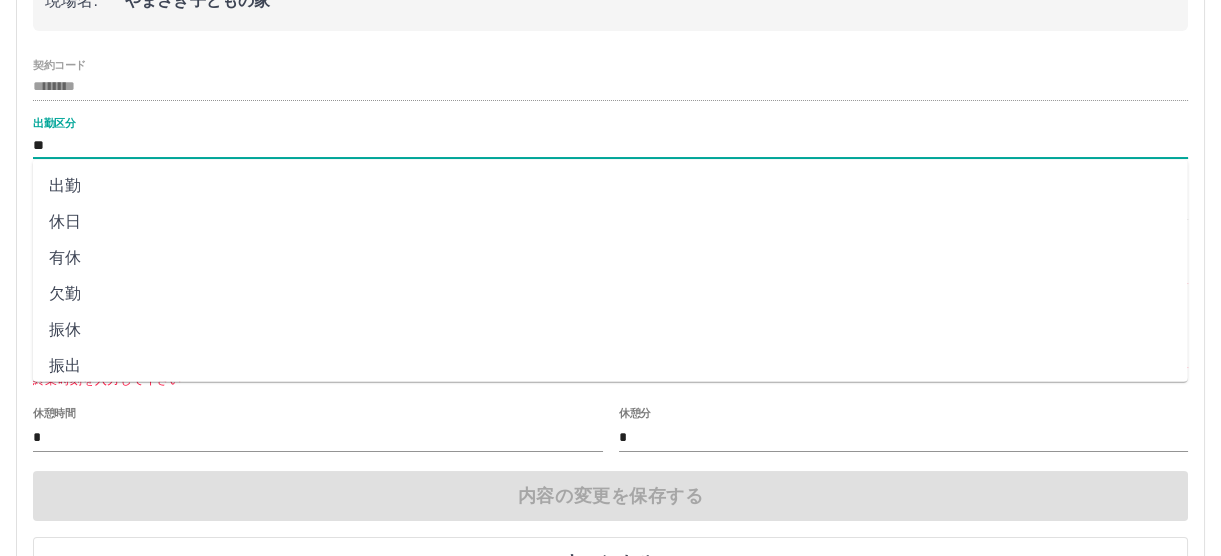 drag, startPoint x: 100, startPoint y: 142, endPoint x: 280, endPoint y: 221, distance: 196.57314 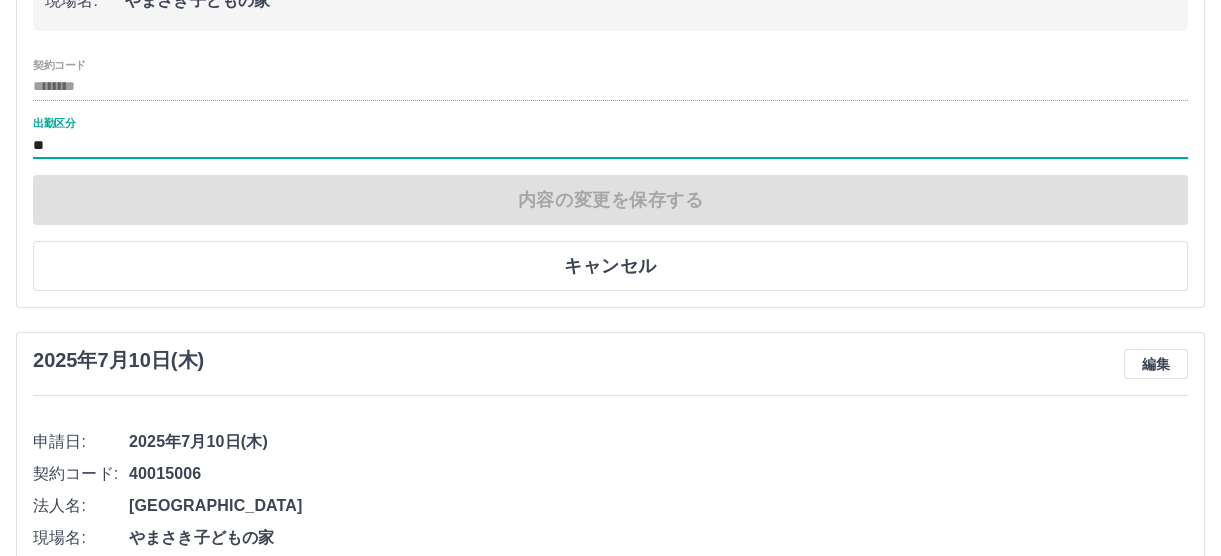 click on "**" at bounding box center (610, 145) 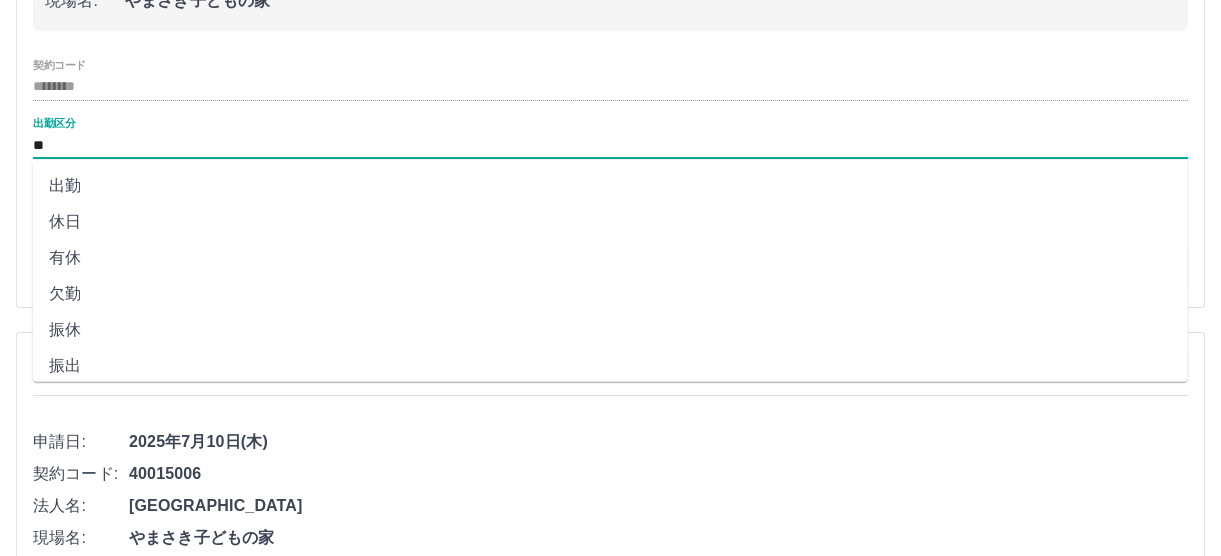 click on "**" at bounding box center (610, 145) 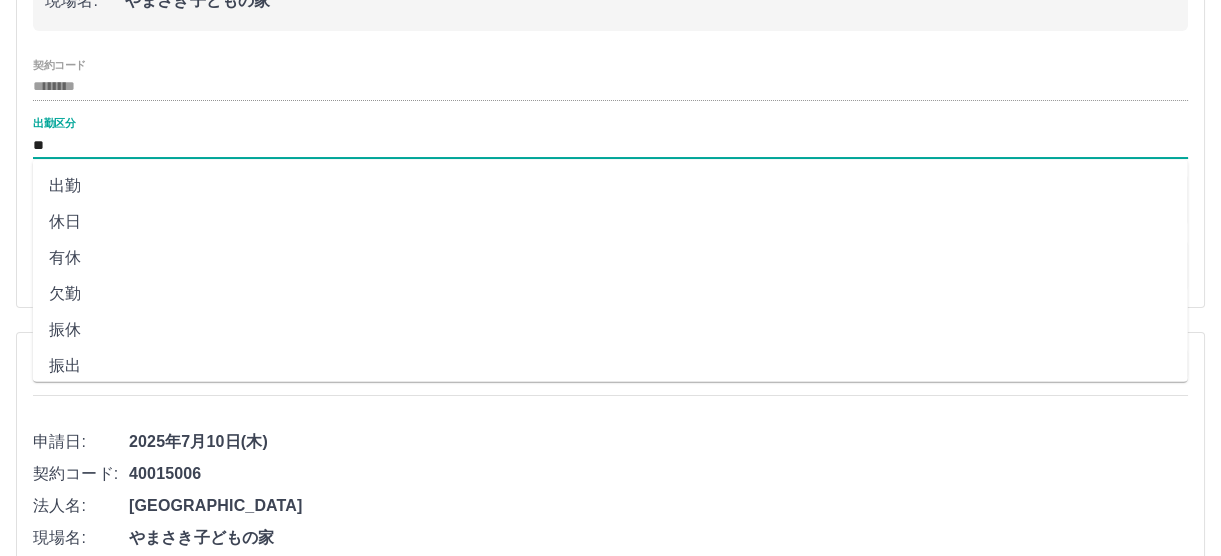 click on "SDH勤怠 伊知地　広美 過去の勤怠報告 未承認 承認済 削除済 2025年7月11日(金) 申請日: 2025年7月11日(金) 法人名: 鎌倉市 現場名: やまさき子どもの家 契約コード ******** 出勤区分 ** 内容の変更を保存する キャンセル 2025年7月10日(木) 編集 申請日: 2025年7月10日(木) 契約コード: 40015006 法人名: 鎌倉市 現場名: やまさき子どもの家 出勤区分: 休日 2025年7月9日(水) 編集 申請日: 2025年7月9日(水) 契約コード: 40015006 法人名: 鎌倉市 現場名: やまさき子どもの家 出勤区分: 休日 2025年4月30日(水) 編集 申請日: 2025年4月30日(水) 契約コード: 40015006 法人名: 鎌倉市 現場名: やまさき子どもの家 出勤区分: 休日 2025年4月29日(火) 編集 申請日: 2025年4月29日(火) 契約コード: 40015006 法人名: 鎌倉市 現場名: やまさき子どもの家 出勤区分: 休日 2025年4月27日(日) 編集 申請日: 2025年4月27日(日)" at bounding box center [610, 3561] 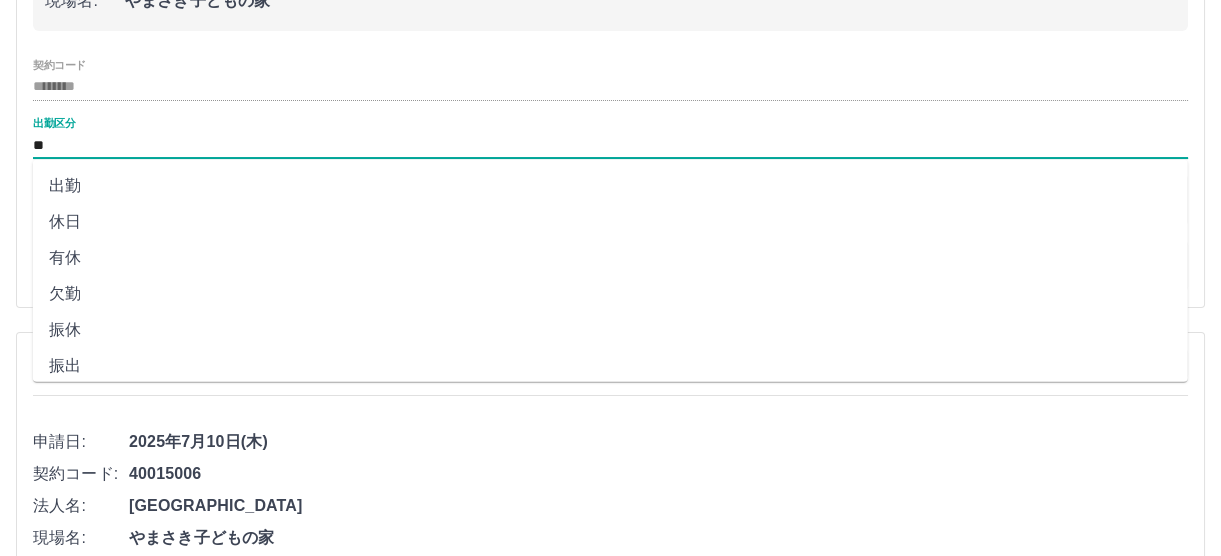 click on "**" at bounding box center [610, 145] 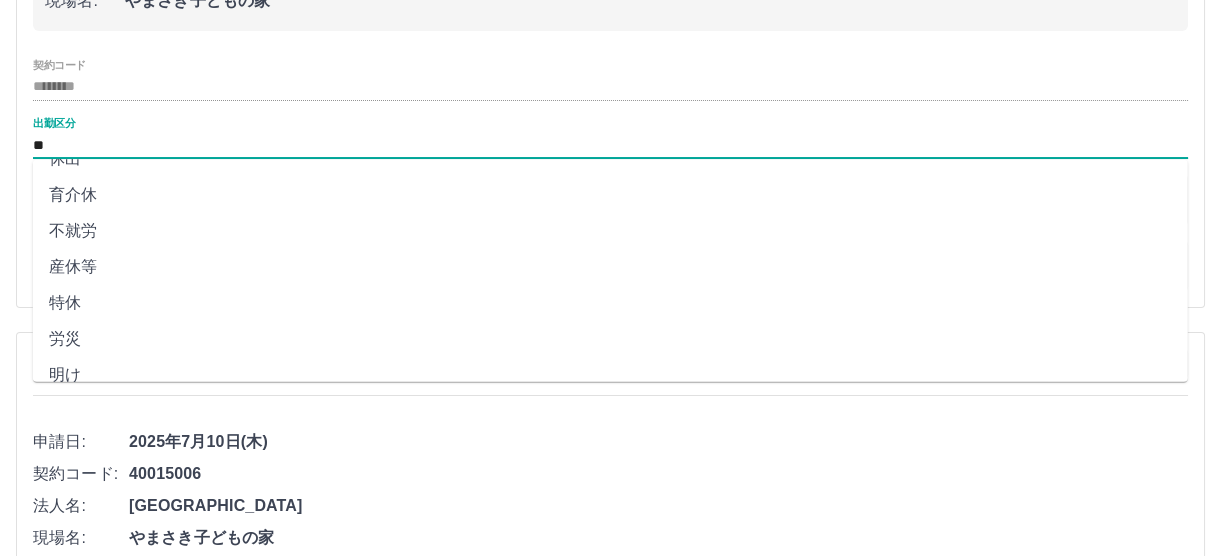 scroll, scrollTop: 168, scrollLeft: 0, axis: vertical 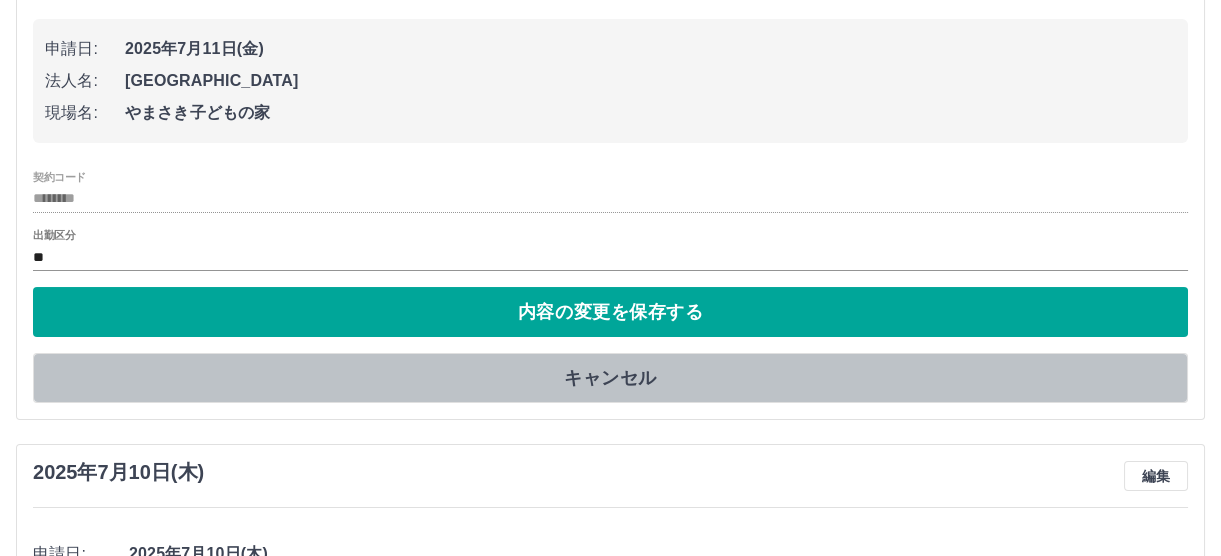 click on "キャンセル" at bounding box center (610, 378) 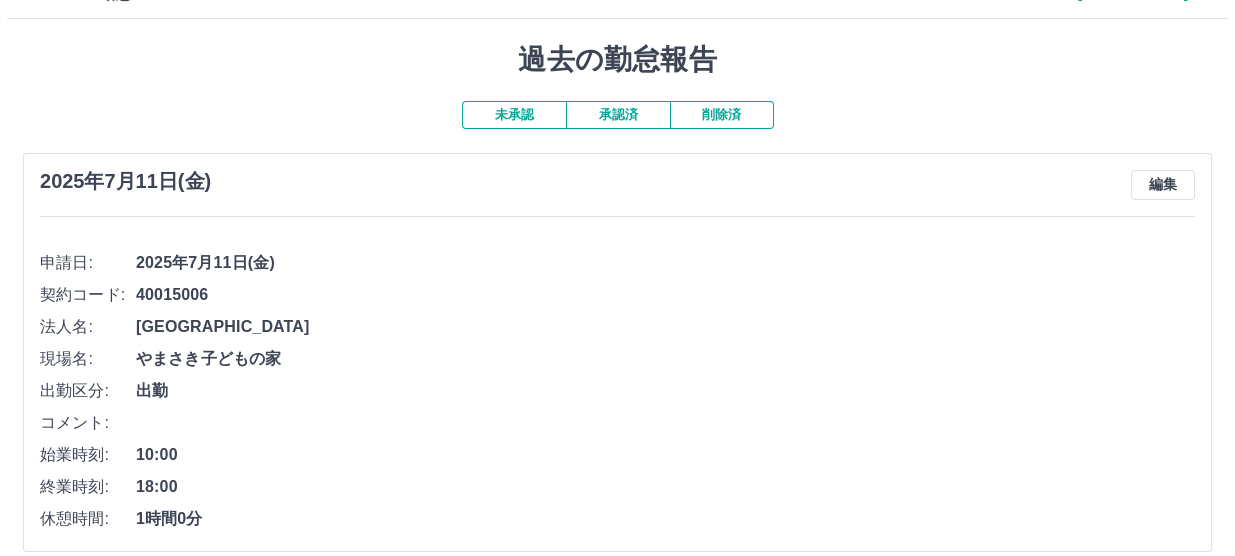 scroll, scrollTop: 0, scrollLeft: 0, axis: both 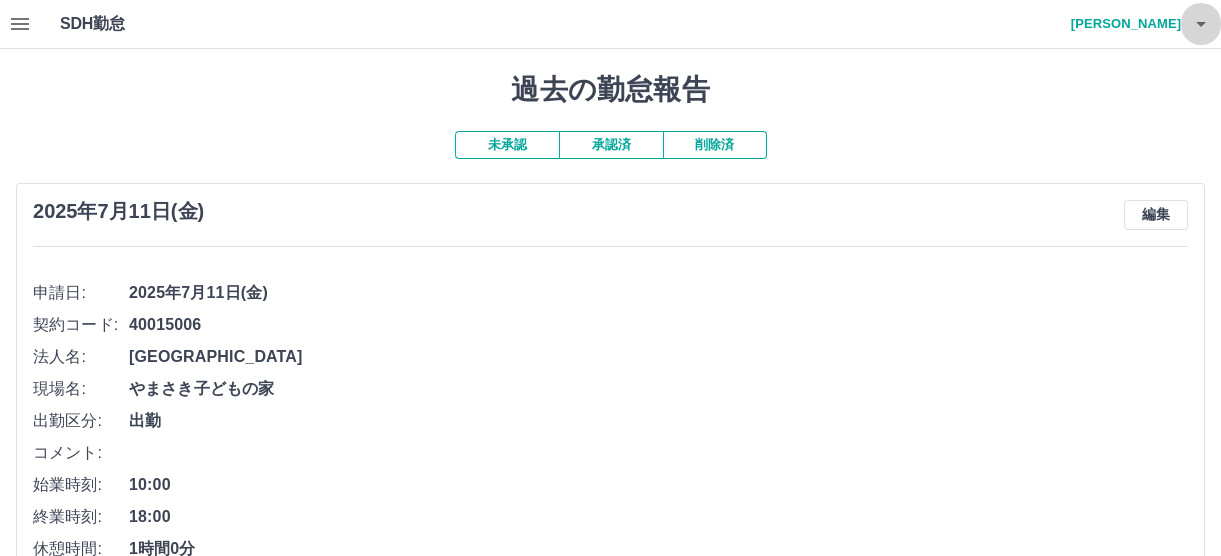 click 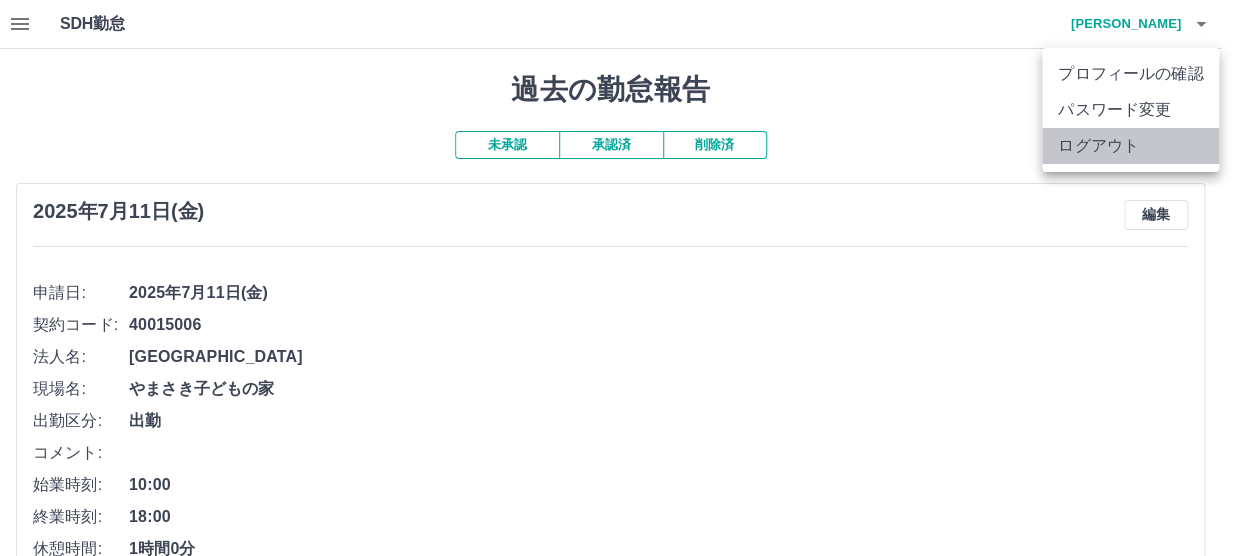 click on "ログアウト" at bounding box center (1130, 146) 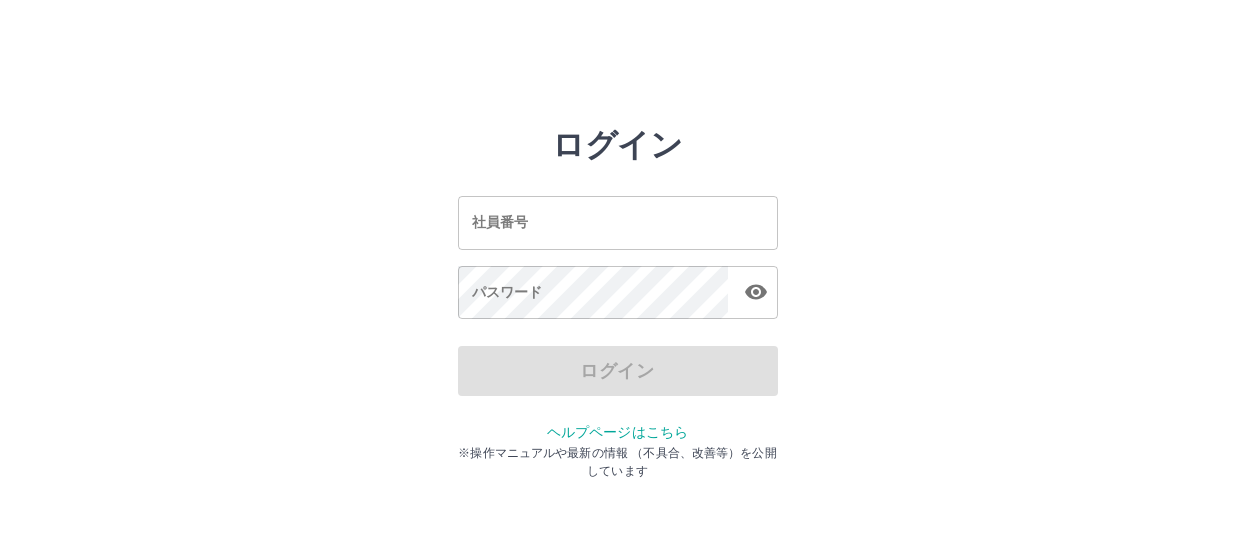 scroll, scrollTop: 0, scrollLeft: 0, axis: both 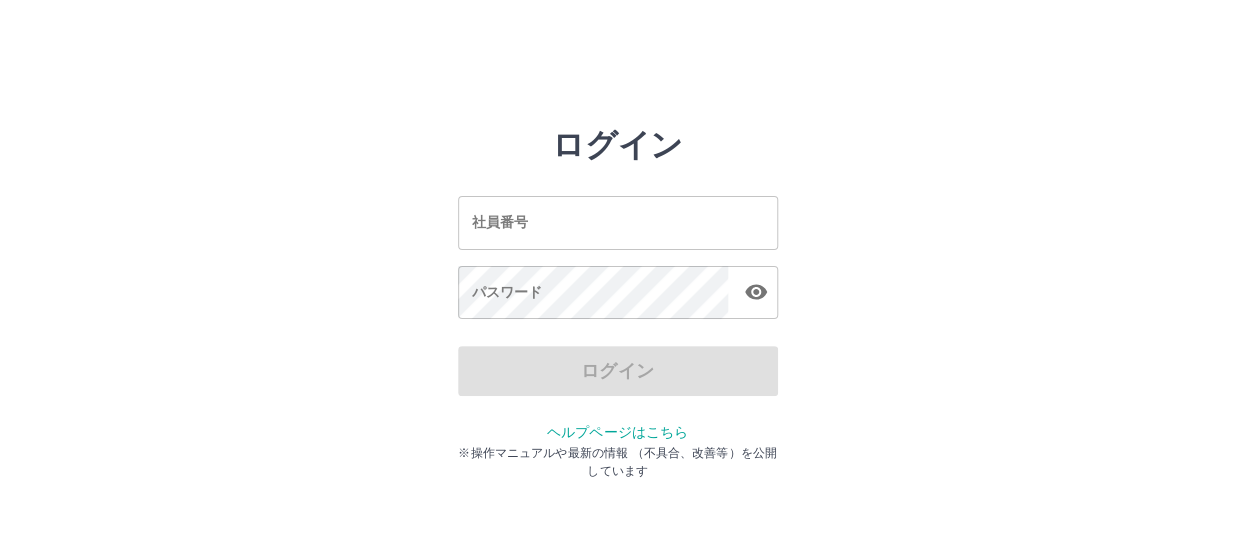 click on "ログイン 社員番号 社員番号 パスワード パスワード ログイン ヘルプページはこちら ※操作マニュアルや最新の情報 （不具合、改善等）を公開しています" at bounding box center (618, 286) 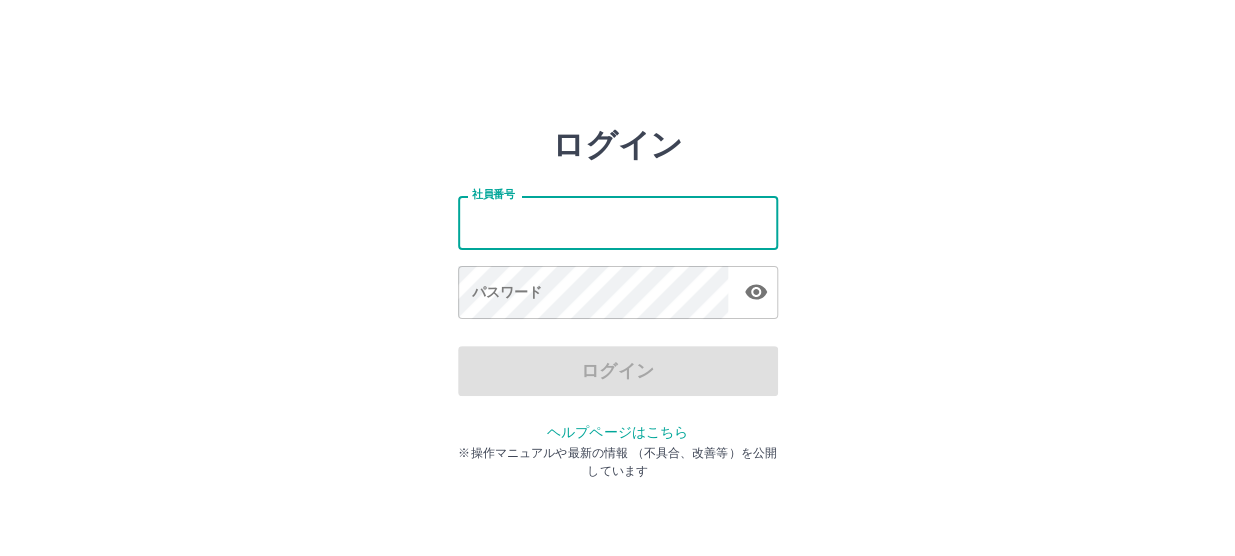 click on "社員番号" at bounding box center [618, 222] 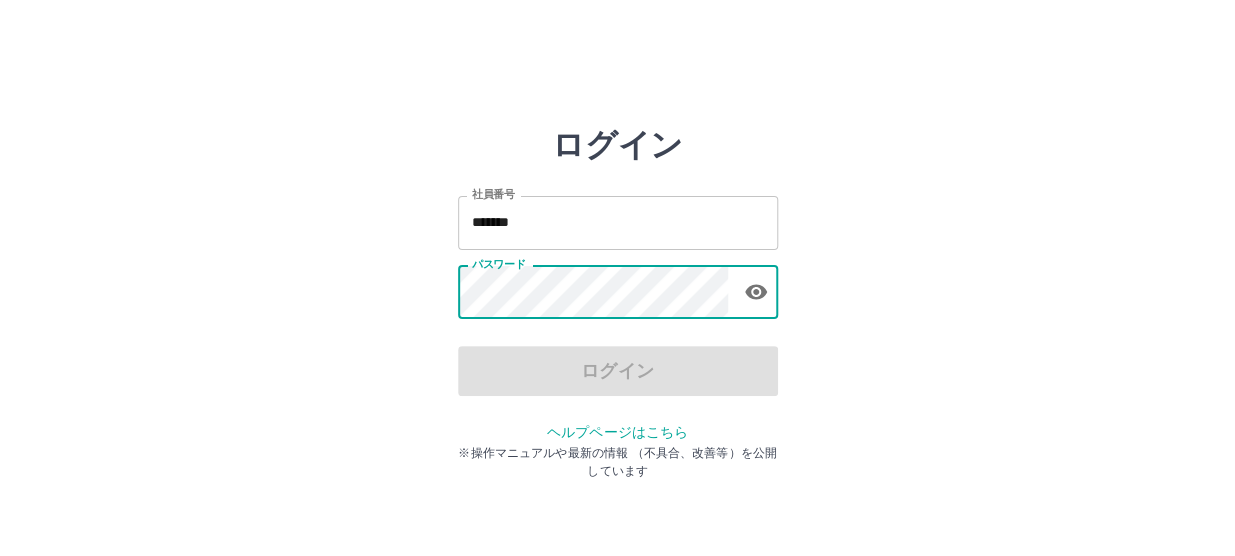 click on "ログイン 社員番号 ******* 社員番号 パスワード パスワード ログイン ヘルプページはこちら ※操作マニュアルや最新の情報 （不具合、改善等）を公開しています" at bounding box center [618, 286] 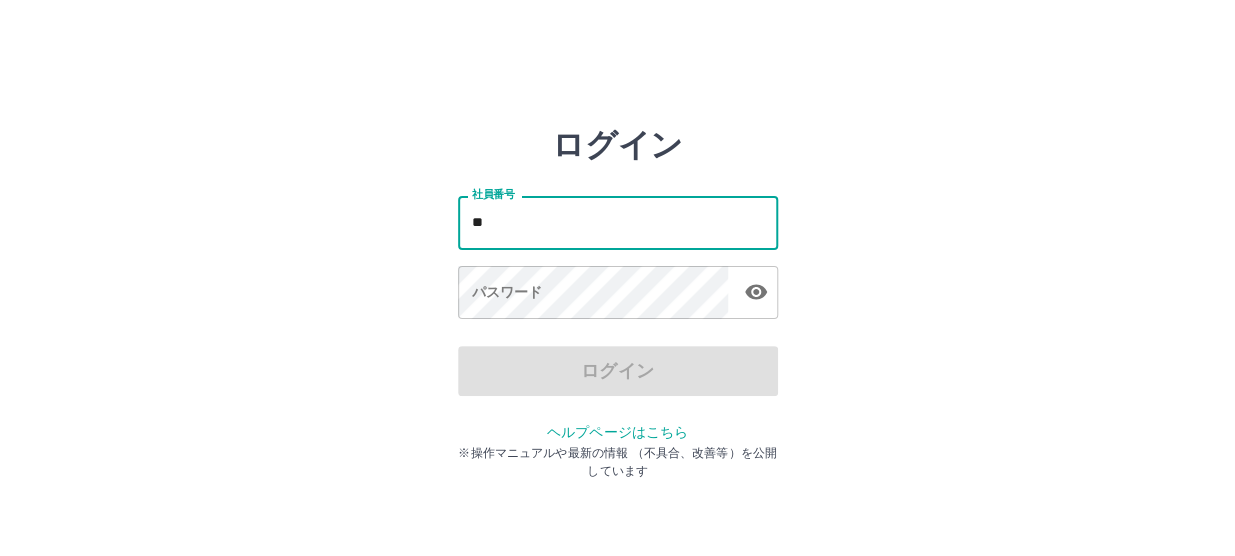 type on "*" 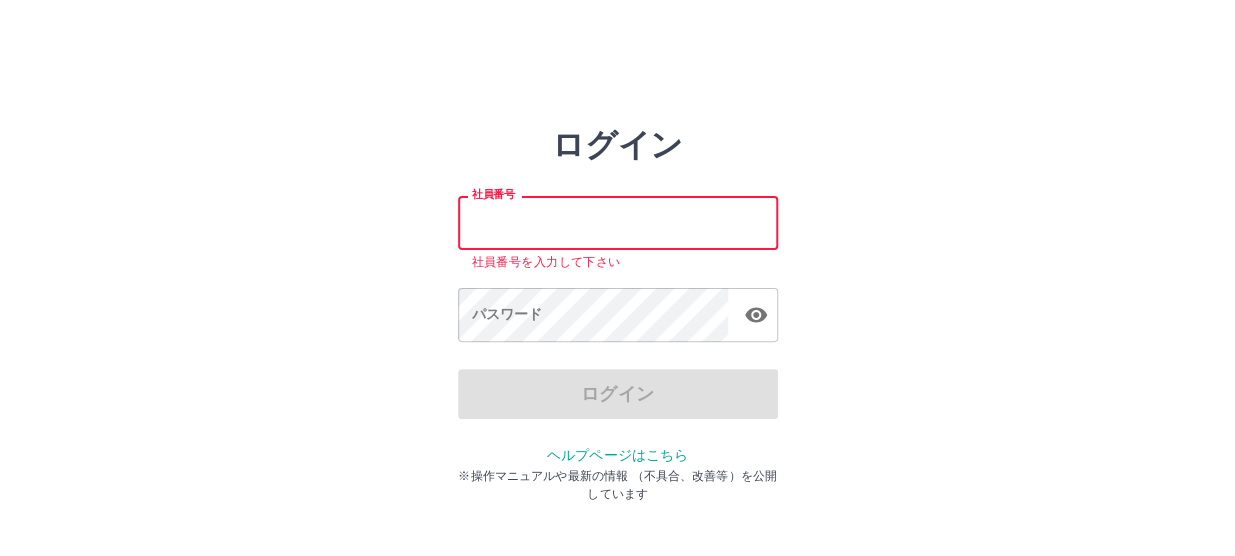 type 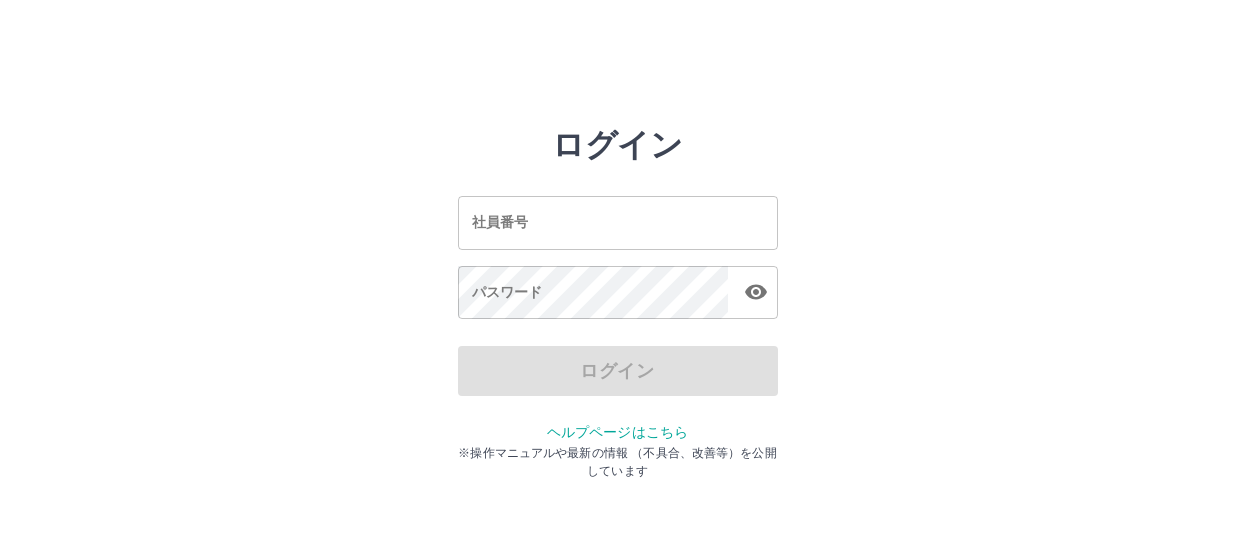 scroll, scrollTop: 0, scrollLeft: 0, axis: both 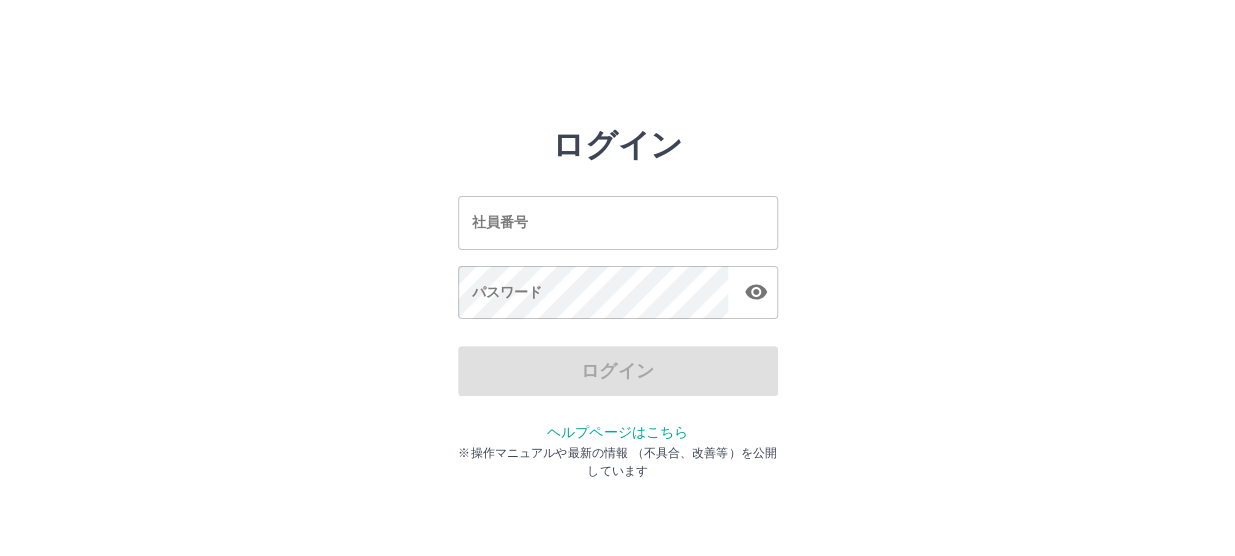 drag, startPoint x: 579, startPoint y: 212, endPoint x: 598, endPoint y: 203, distance: 21.023796 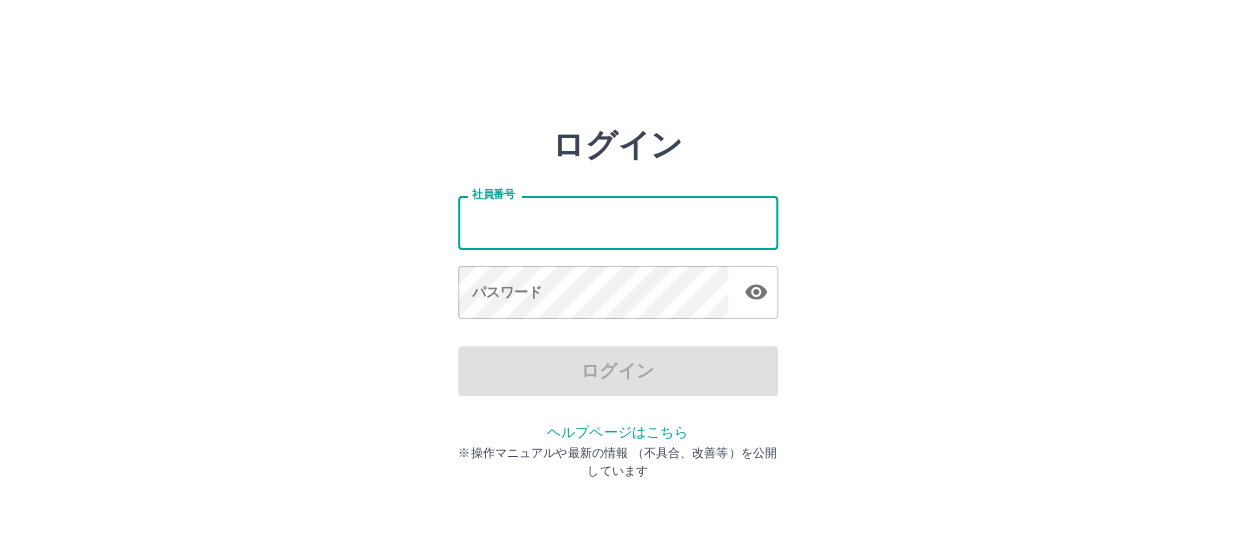 type on "*******" 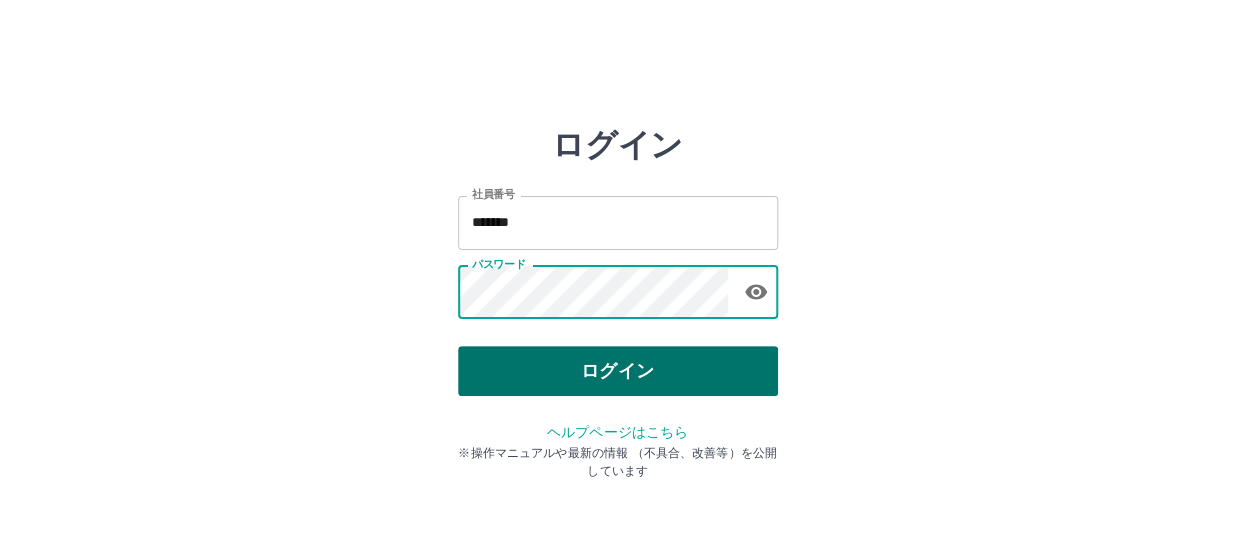 click on "ログイン" at bounding box center (618, 371) 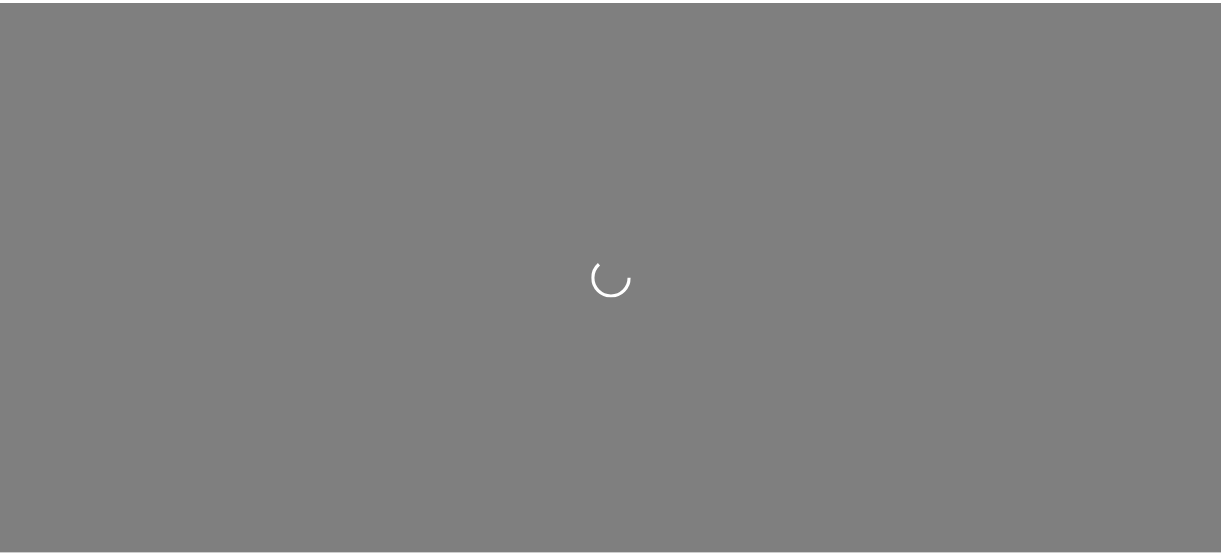 scroll, scrollTop: 0, scrollLeft: 0, axis: both 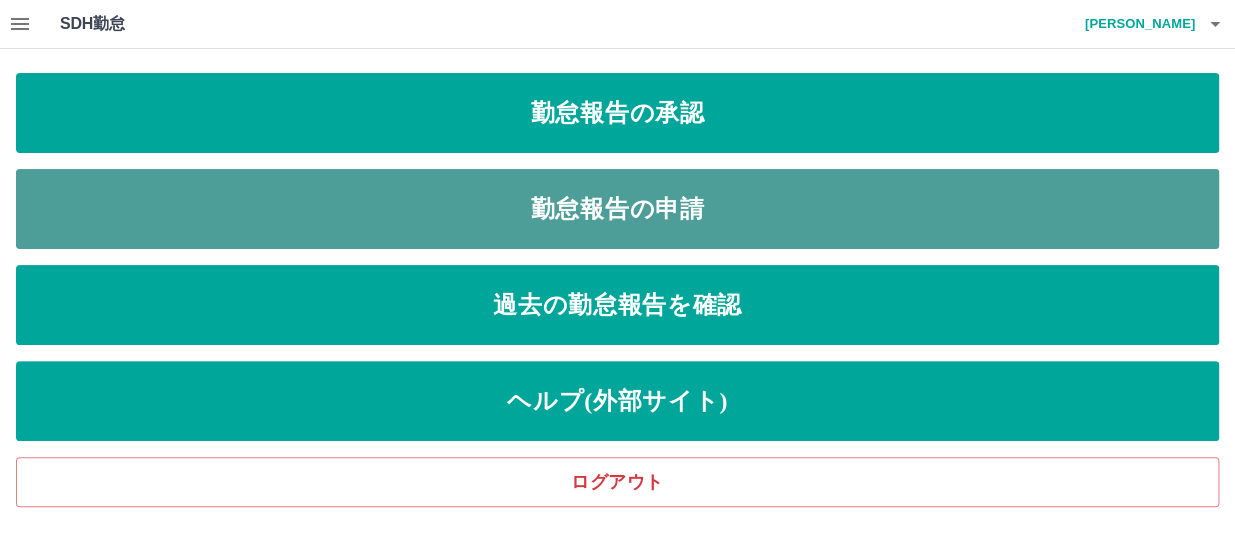 click on "勤怠報告の申請" at bounding box center [617, 209] 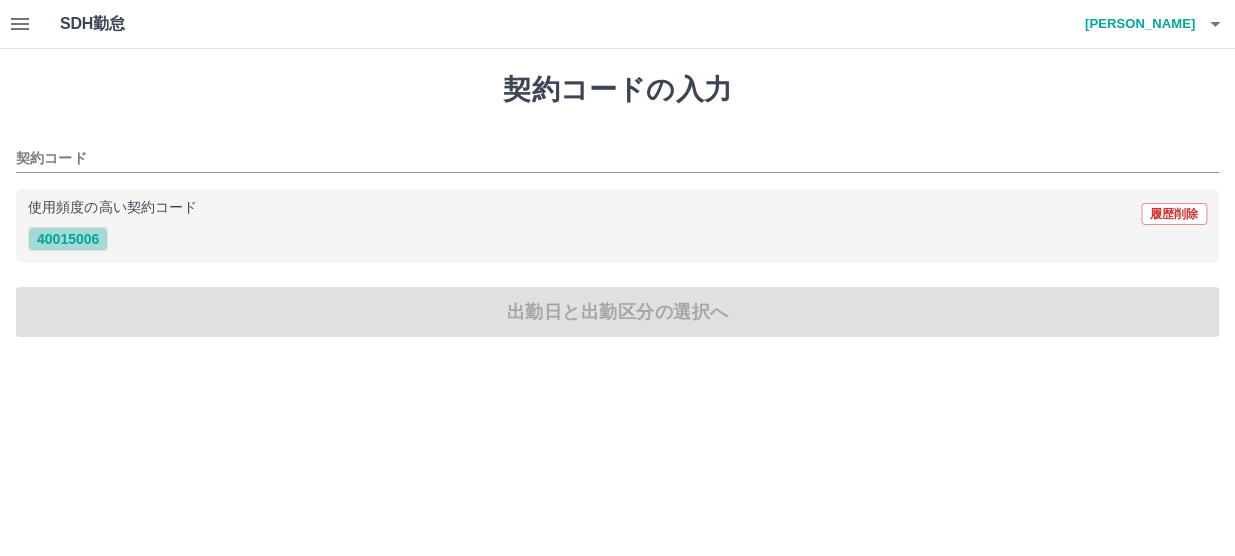 click on "40015006" at bounding box center (68, 239) 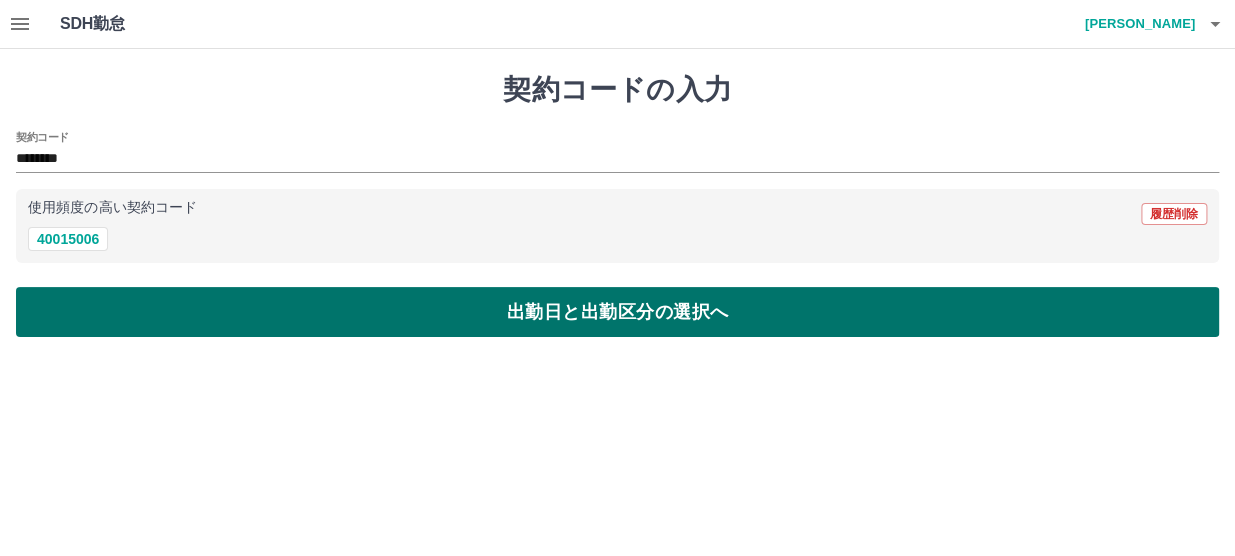 drag, startPoint x: 459, startPoint y: 305, endPoint x: 469, endPoint y: 300, distance: 11.18034 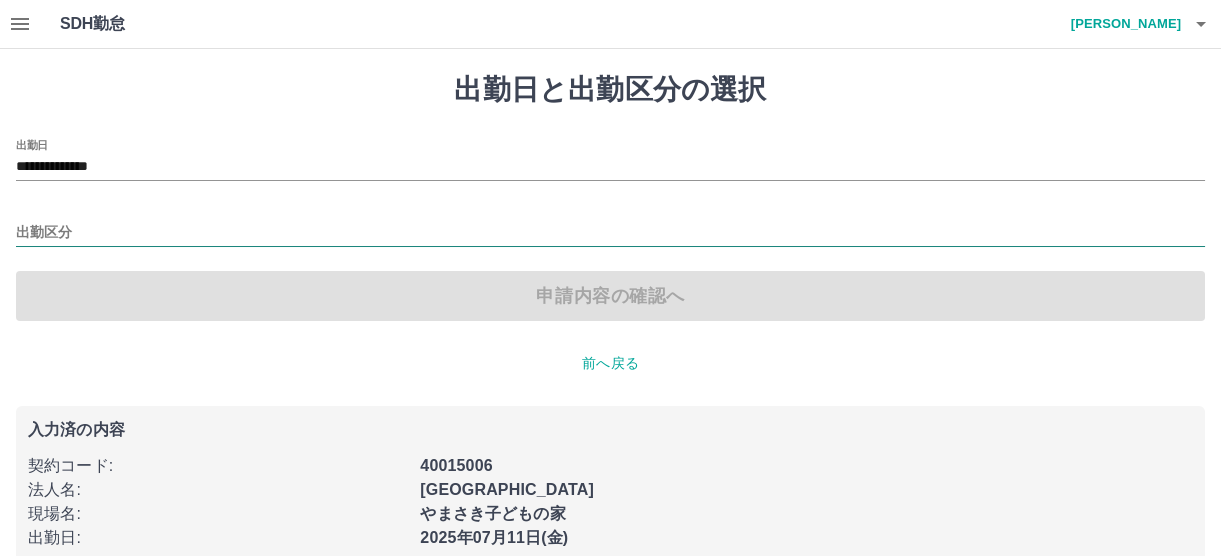 click on "出勤区分" at bounding box center (610, 233) 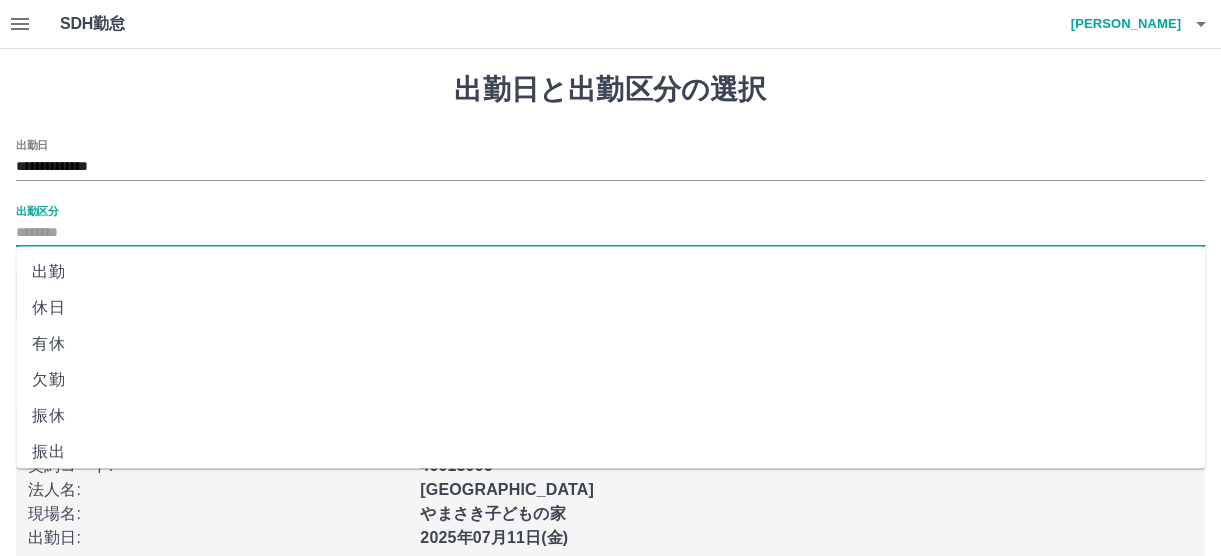 click on "出勤" at bounding box center [610, 272] 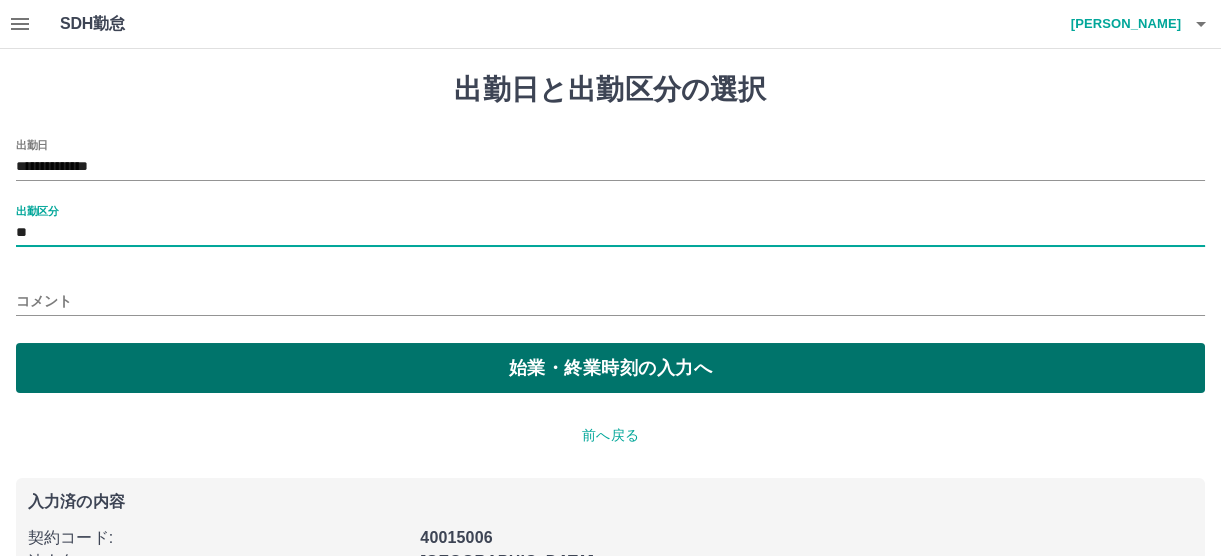 click on "始業・終業時刻の入力へ" at bounding box center [610, 368] 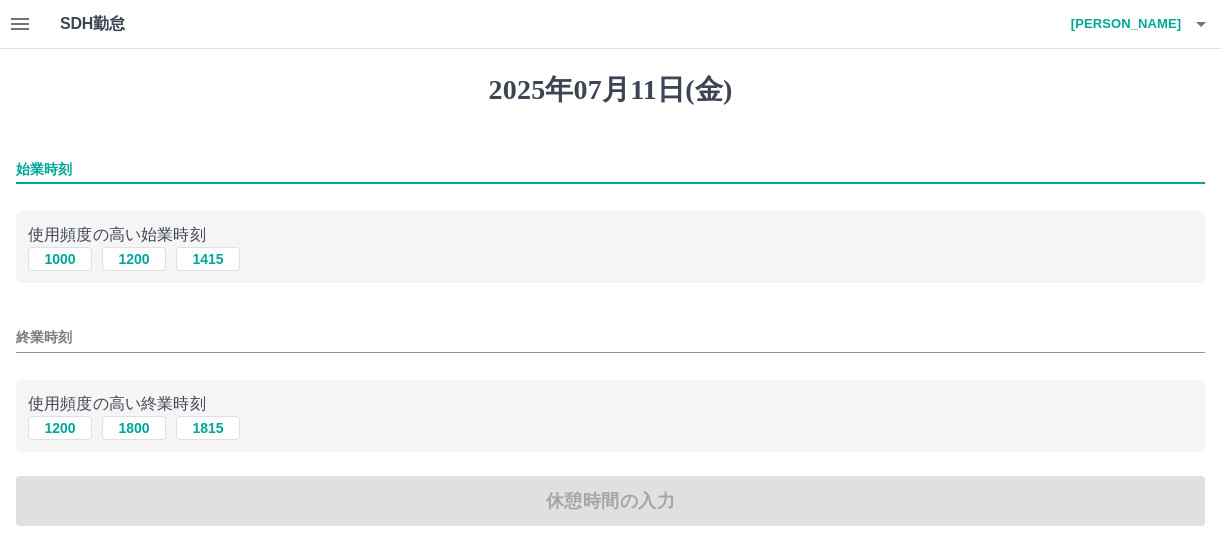 click on "始業時刻" at bounding box center [610, 169] 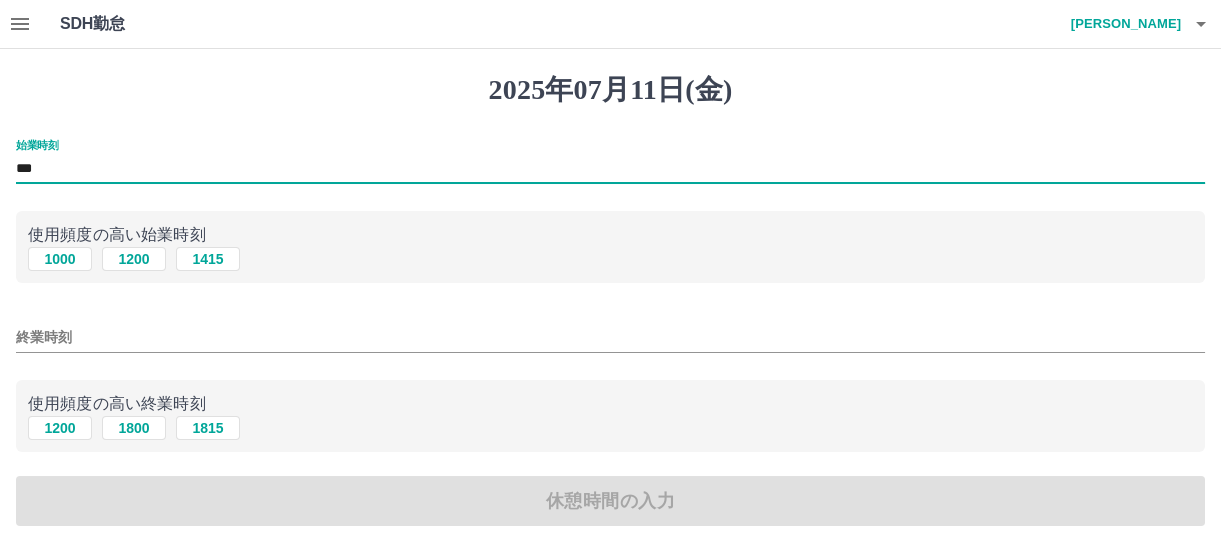 type on "***" 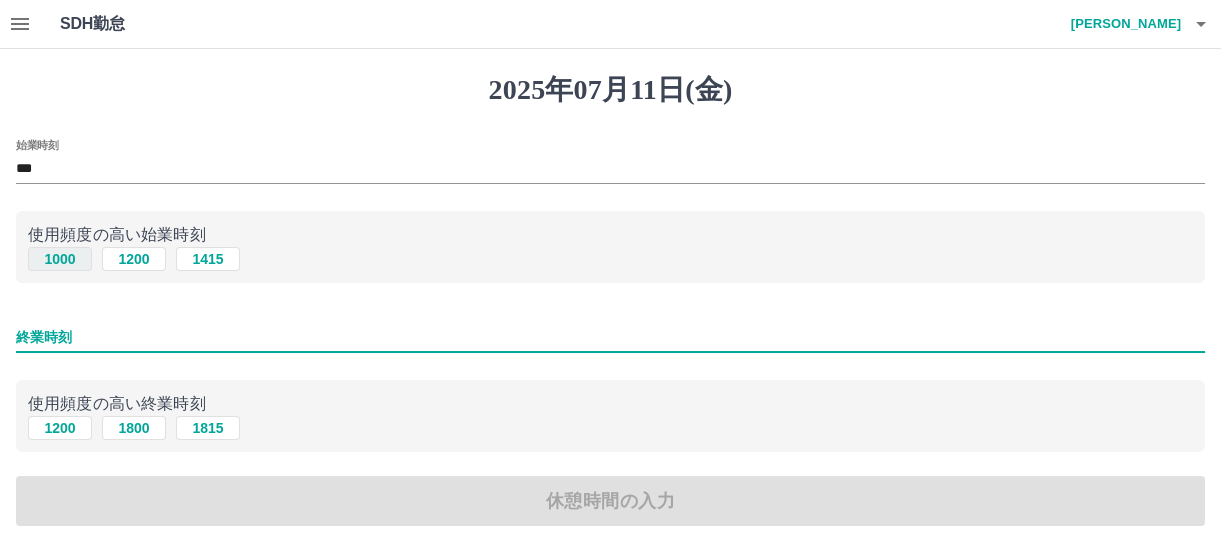 type on "****" 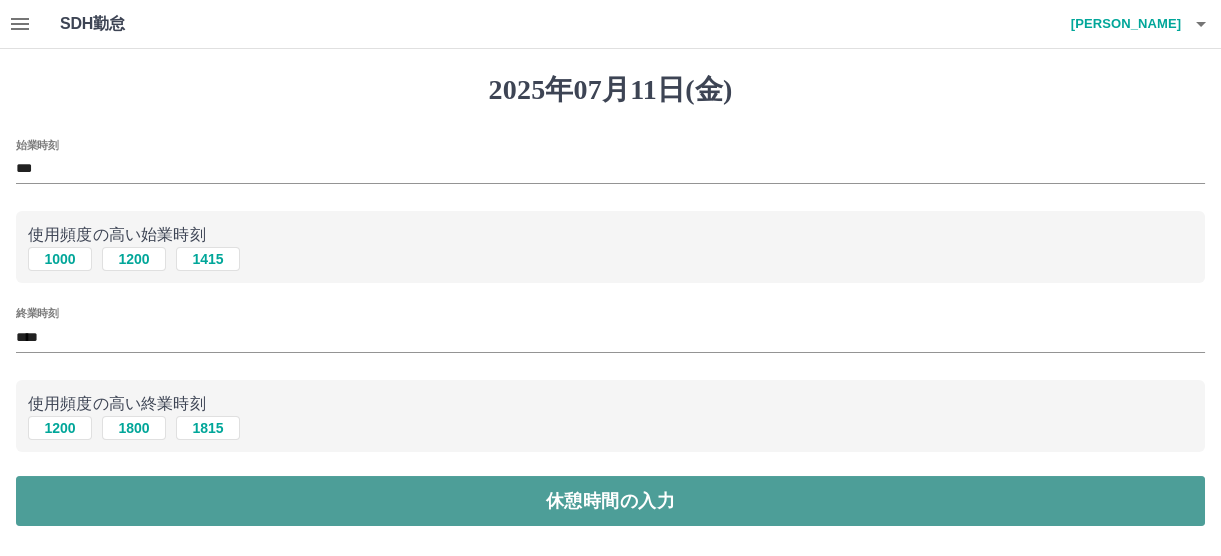click on "休憩時間の入力" at bounding box center [610, 501] 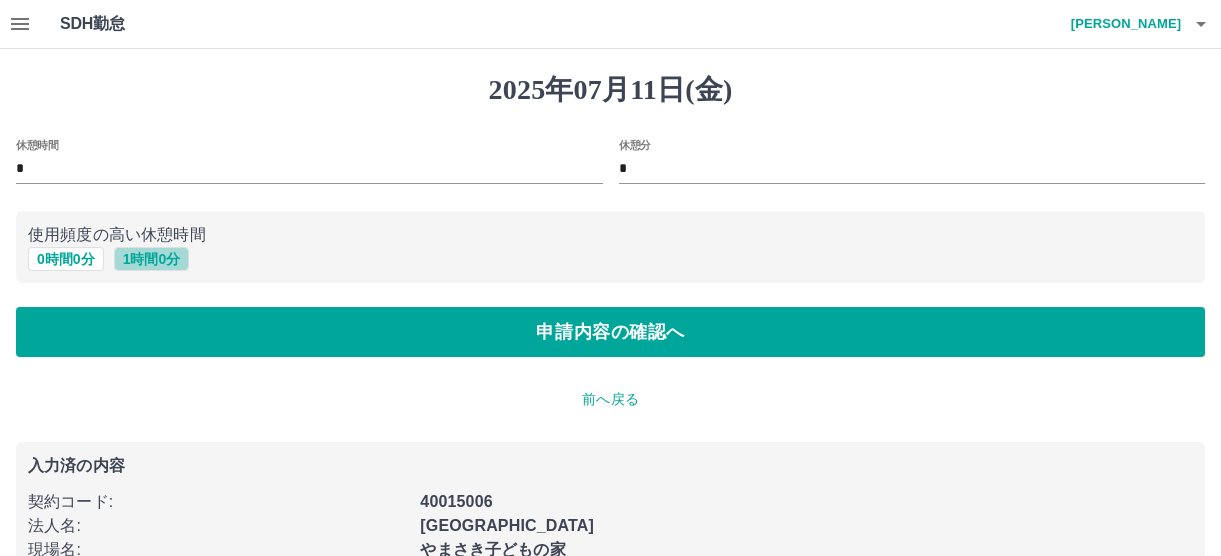 click on "1 時間 0 分" at bounding box center [152, 259] 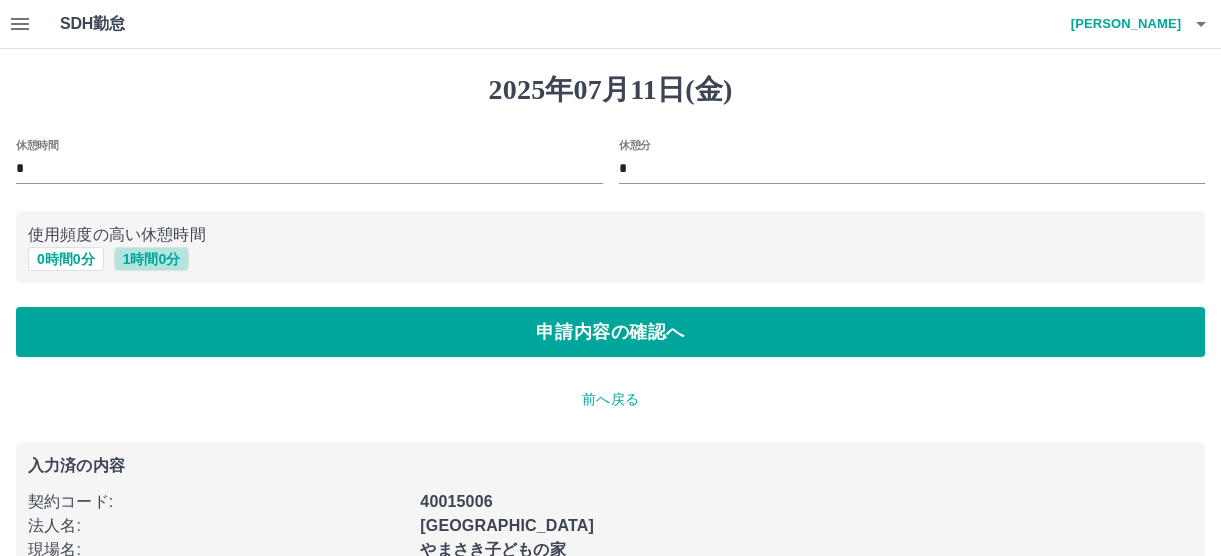 type on "*" 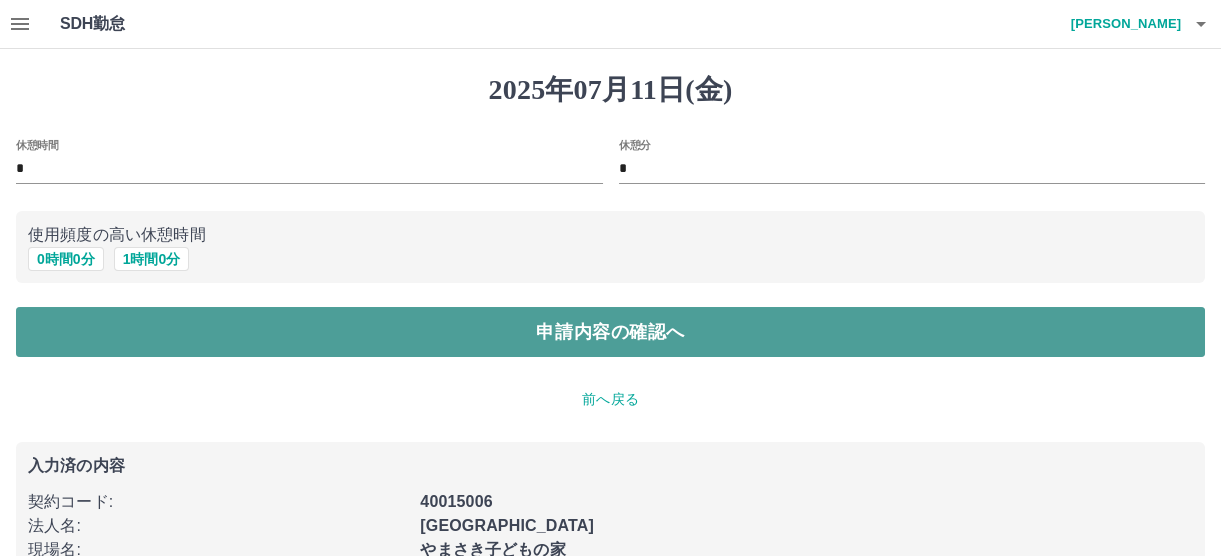 click on "申請内容の確認へ" at bounding box center [610, 332] 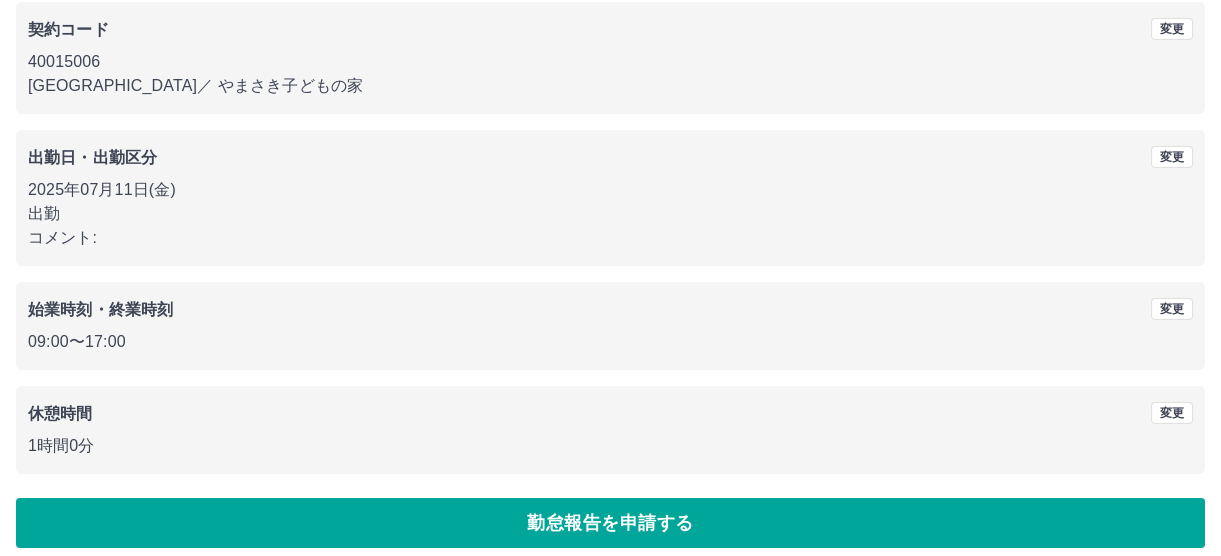 scroll, scrollTop: 191, scrollLeft: 0, axis: vertical 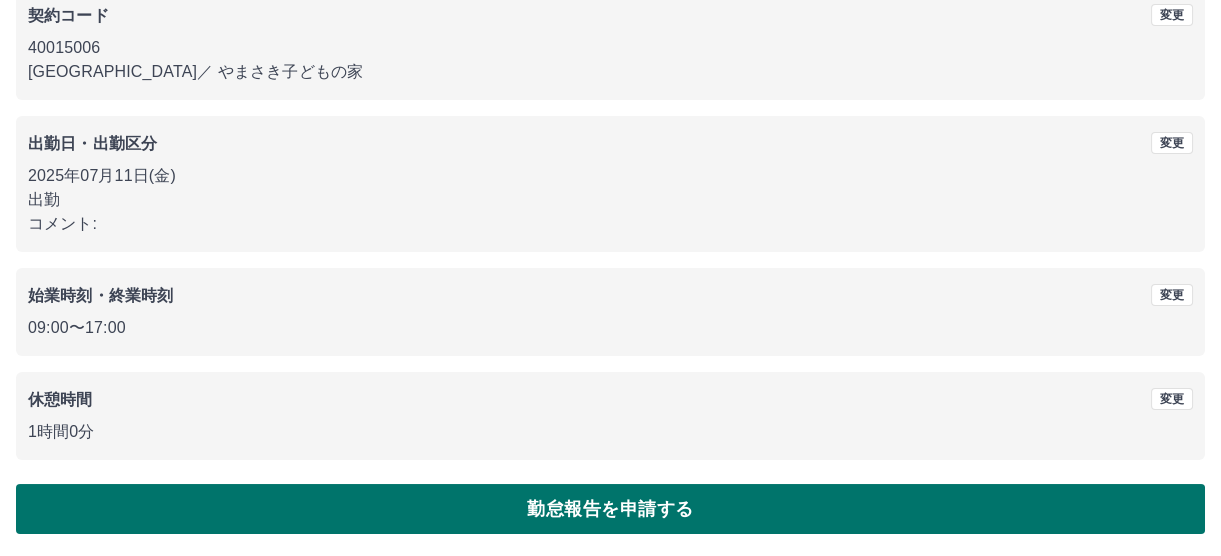 click on "勤怠報告を申請する" at bounding box center [610, 509] 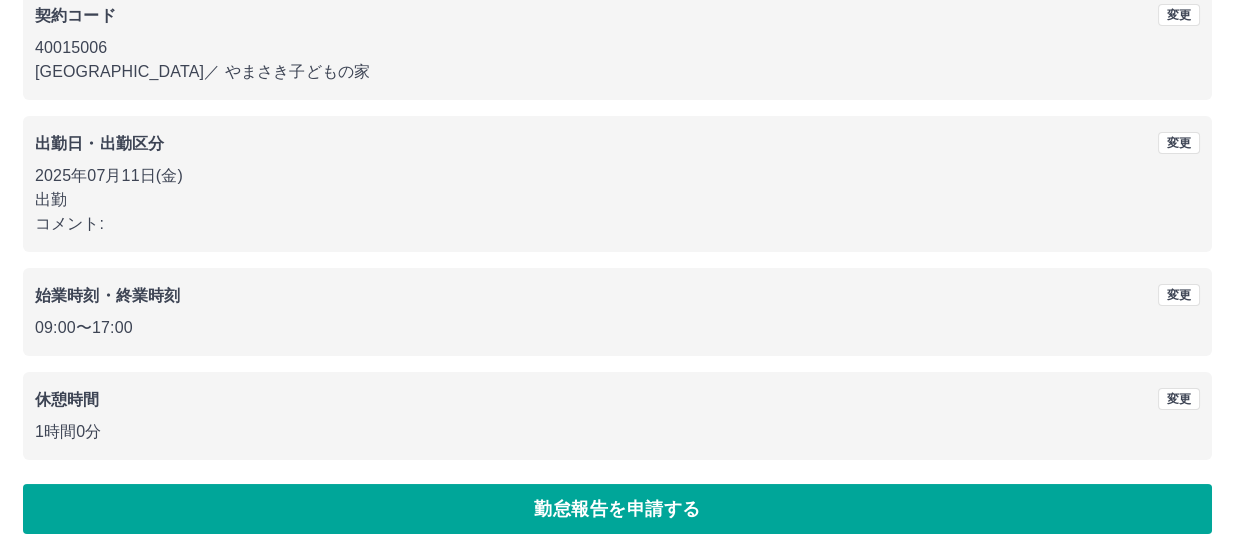 scroll, scrollTop: 0, scrollLeft: 0, axis: both 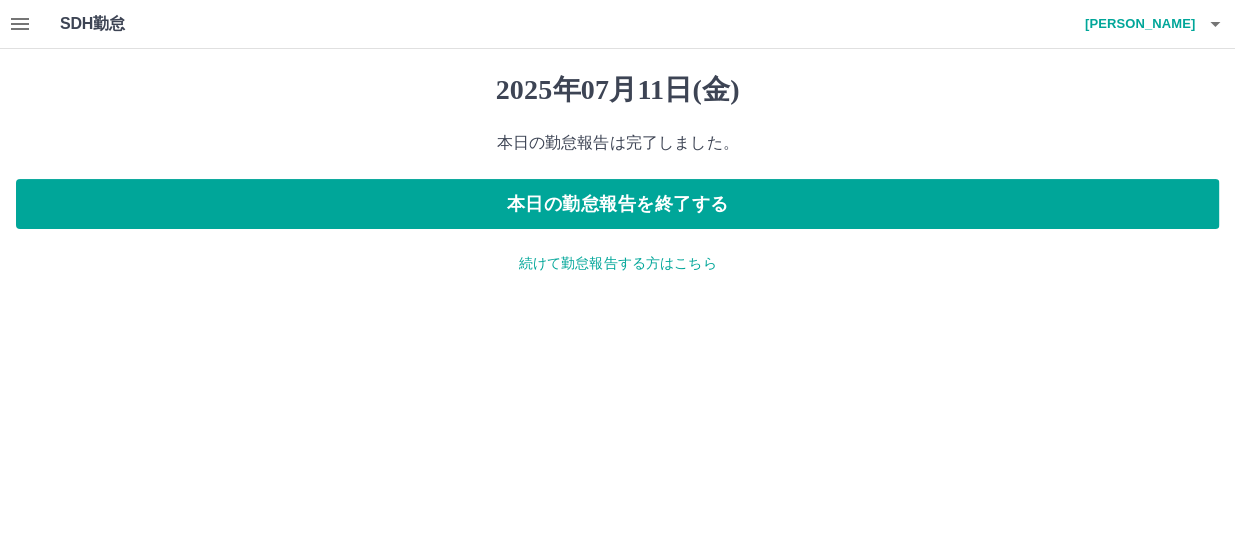 click on "続けて勤怠報告する方はこちら" at bounding box center [617, 263] 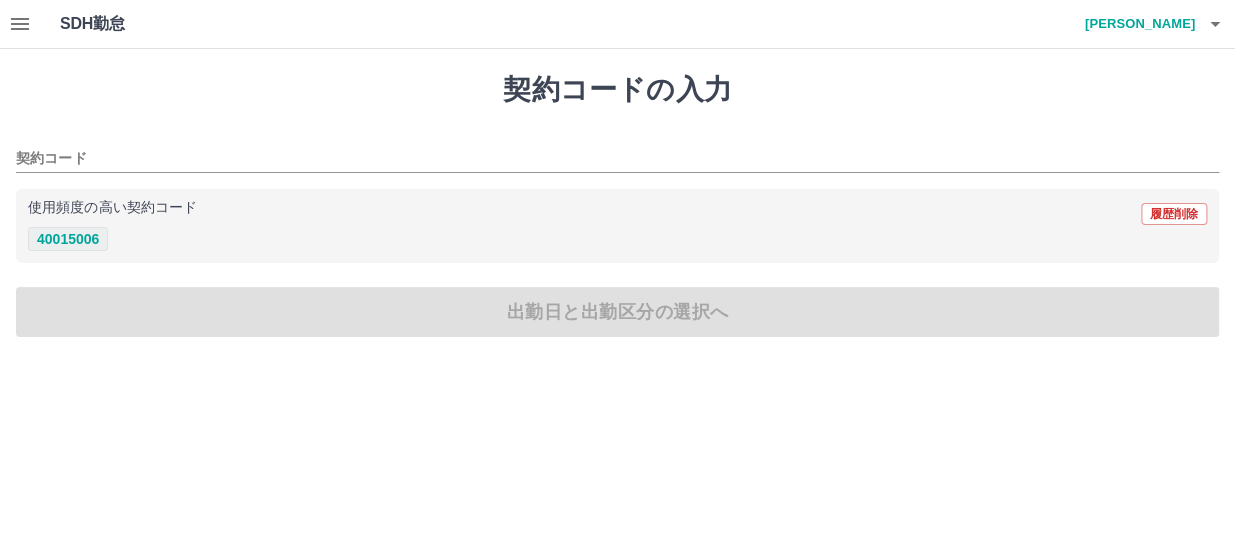 click on "40015006" at bounding box center [68, 239] 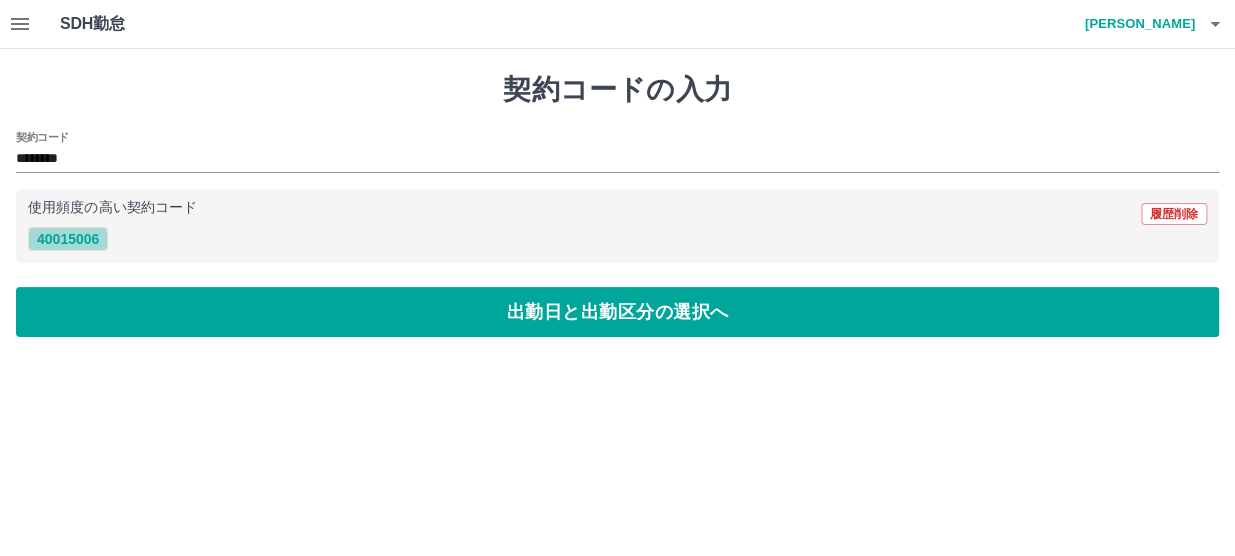 click on "40015006" at bounding box center [68, 239] 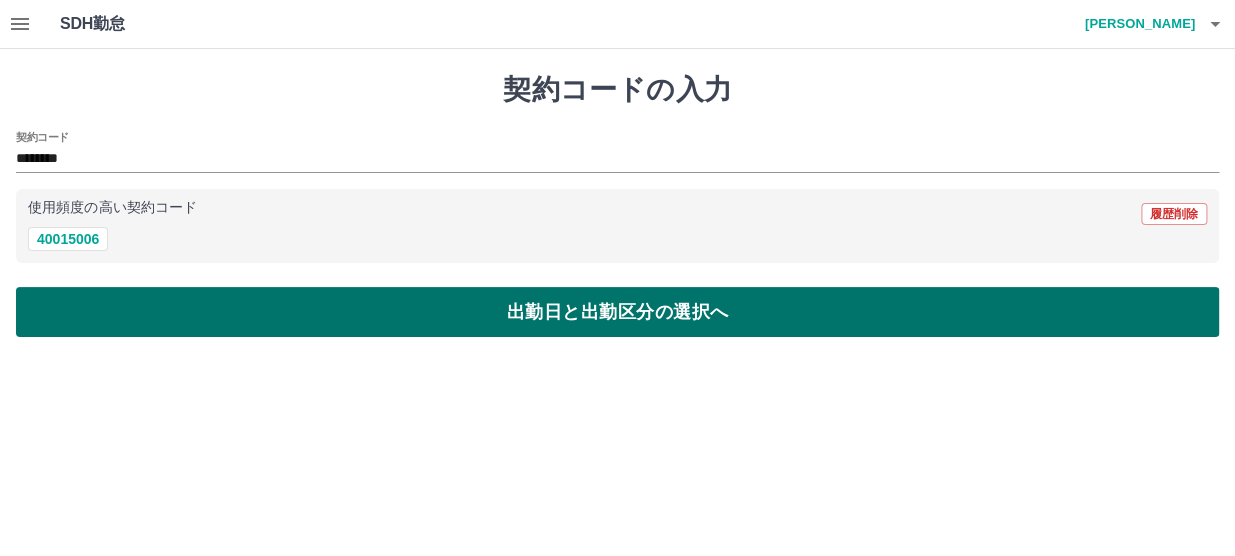 click on "出勤日と出勤区分の選択へ" at bounding box center [617, 312] 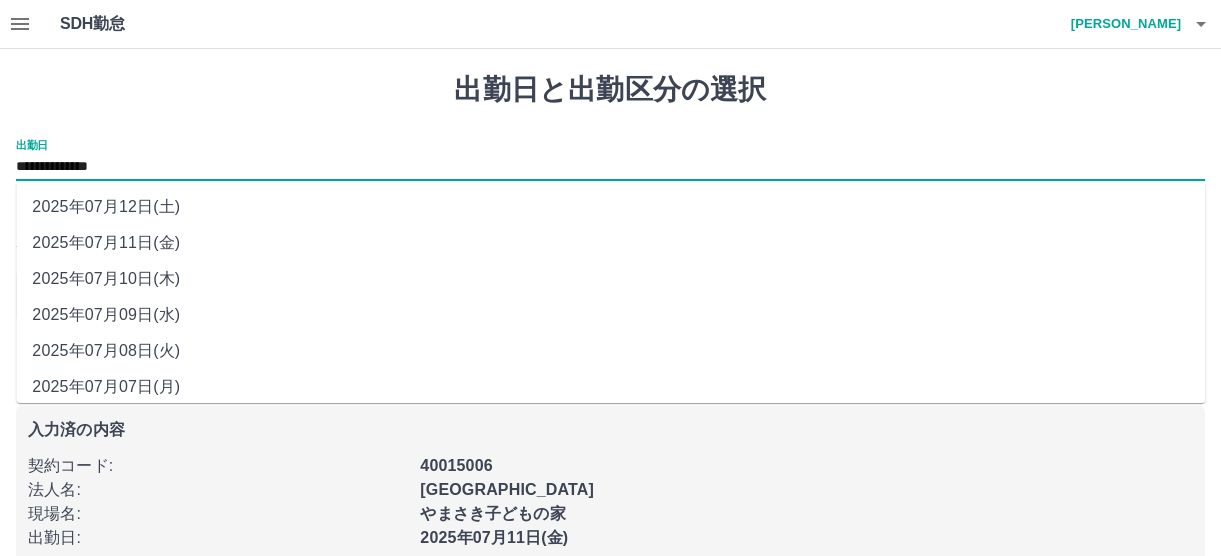 click on "**********" at bounding box center [610, 167] 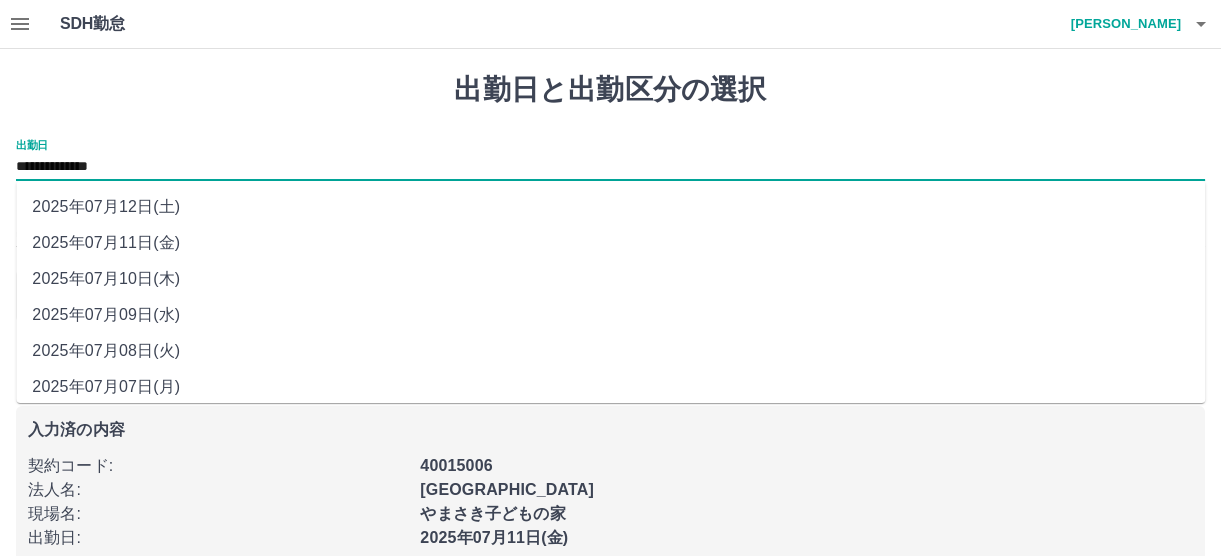 drag, startPoint x: 78, startPoint y: 160, endPoint x: 175, endPoint y: 203, distance: 106.10372 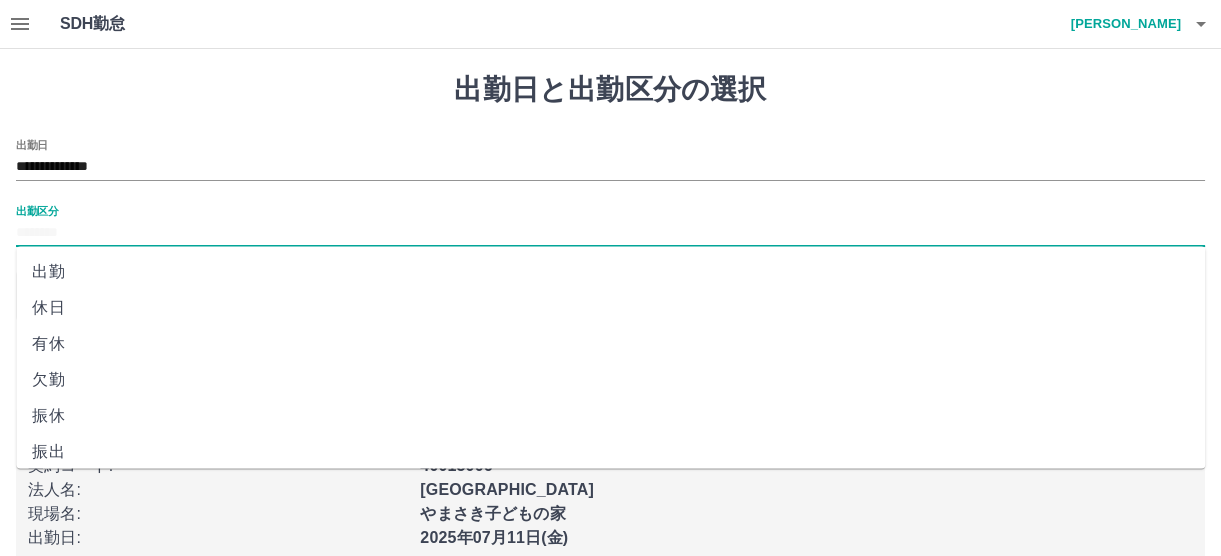 click on "出勤区分" at bounding box center [610, 233] 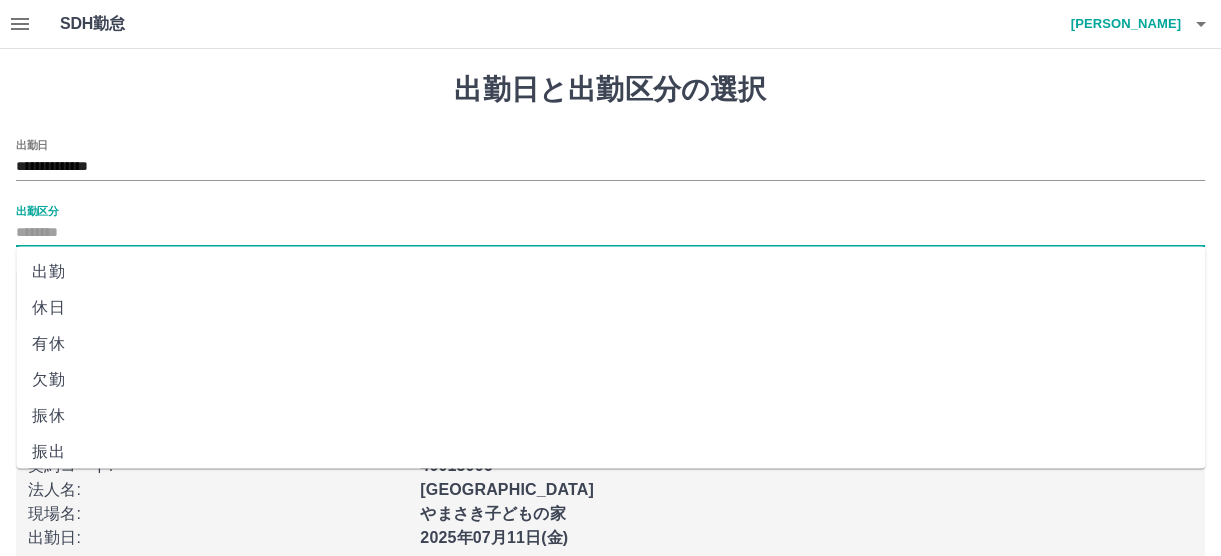 click on "休日" at bounding box center (610, 308) 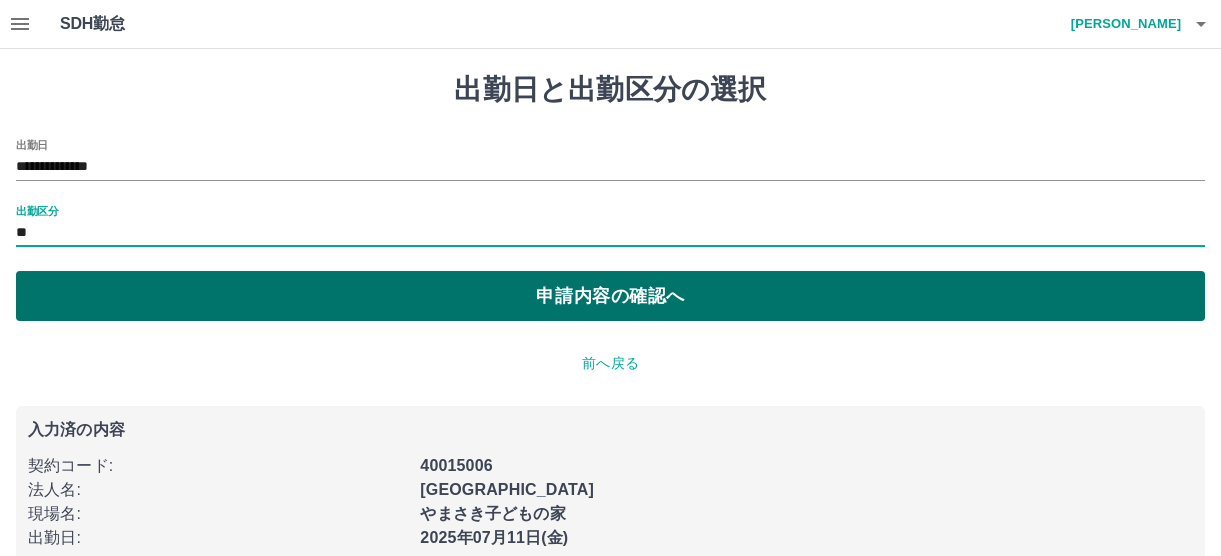 click on "申請内容の確認へ" at bounding box center (610, 296) 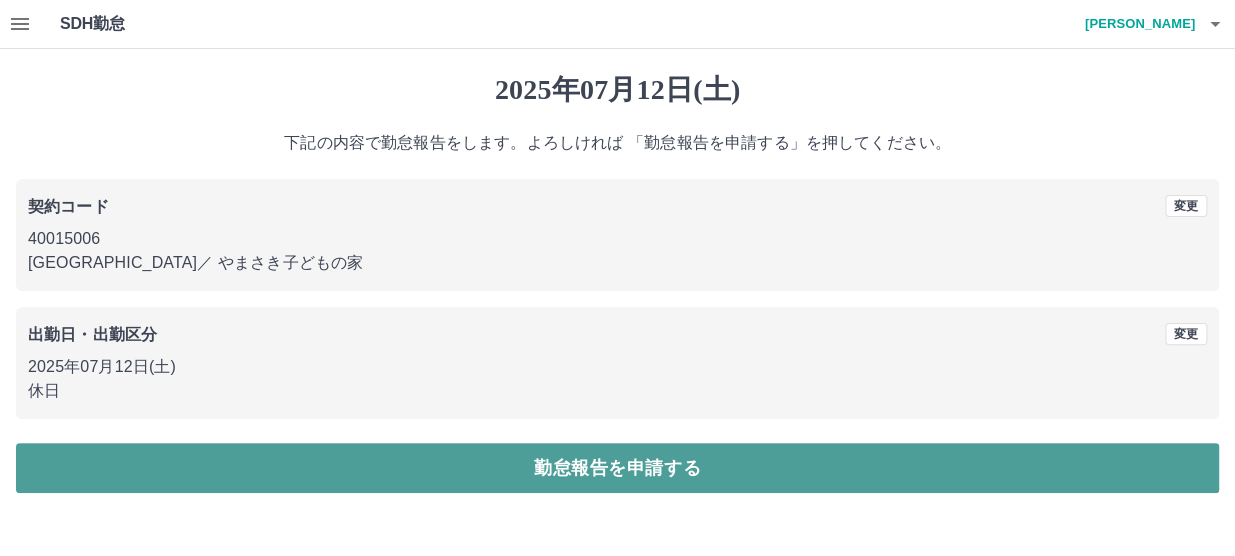 click on "勤怠報告を申請する" at bounding box center [617, 468] 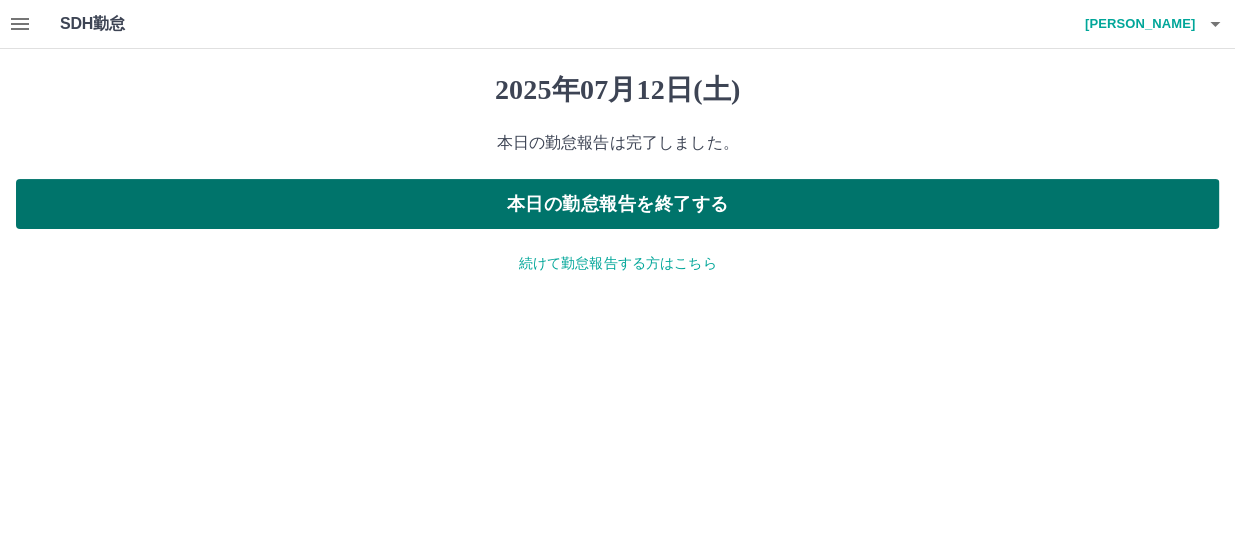 click on "本日の勤怠報告を終了する" at bounding box center [617, 204] 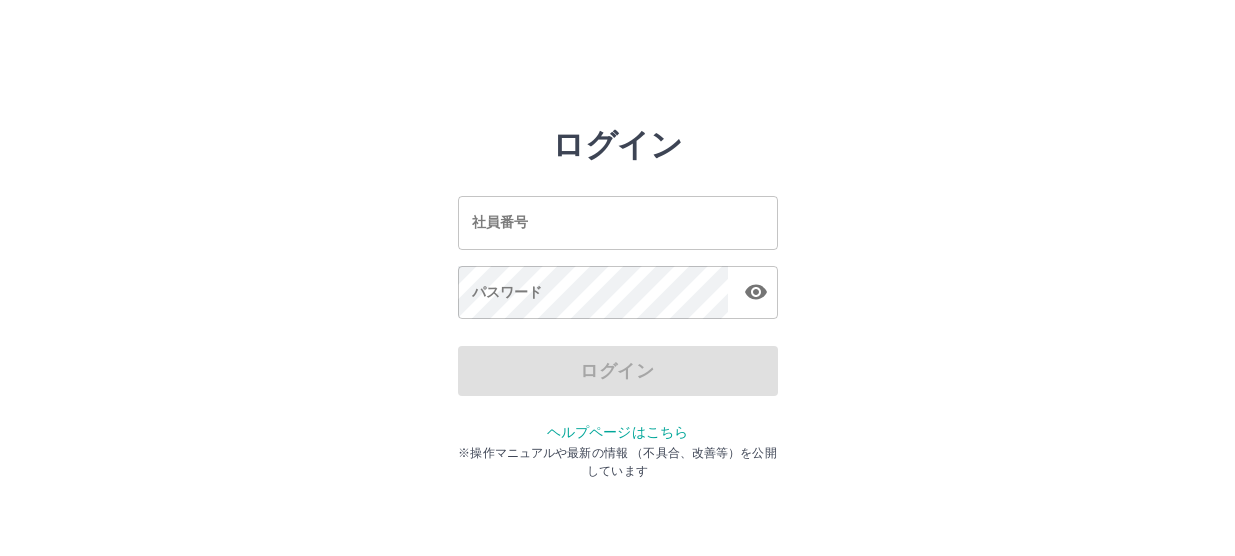 scroll, scrollTop: 0, scrollLeft: 0, axis: both 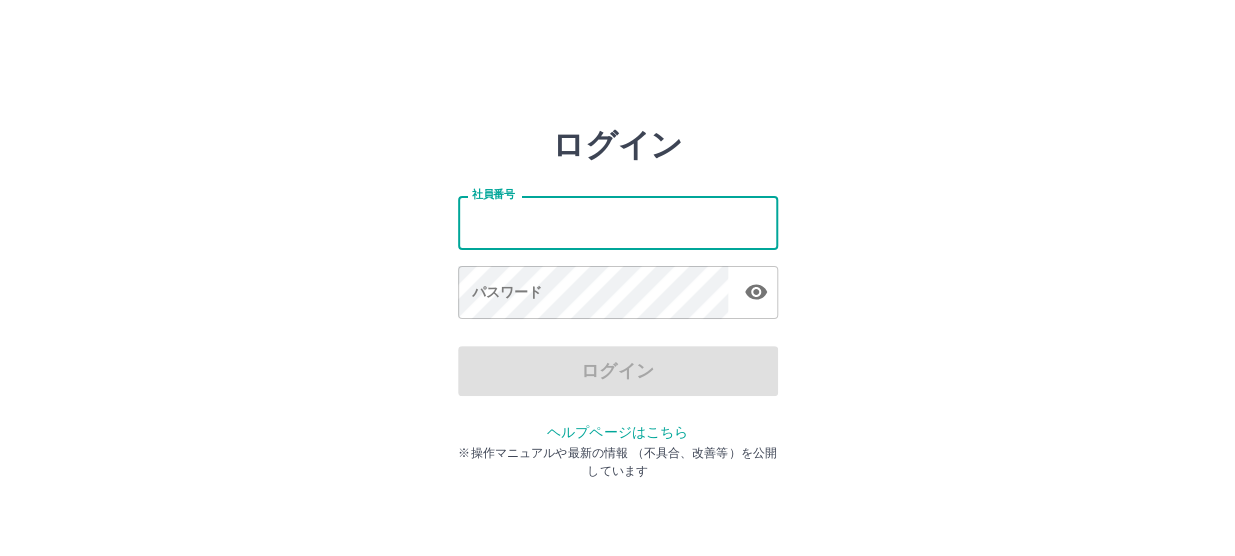 click on "社員番号" at bounding box center [618, 222] 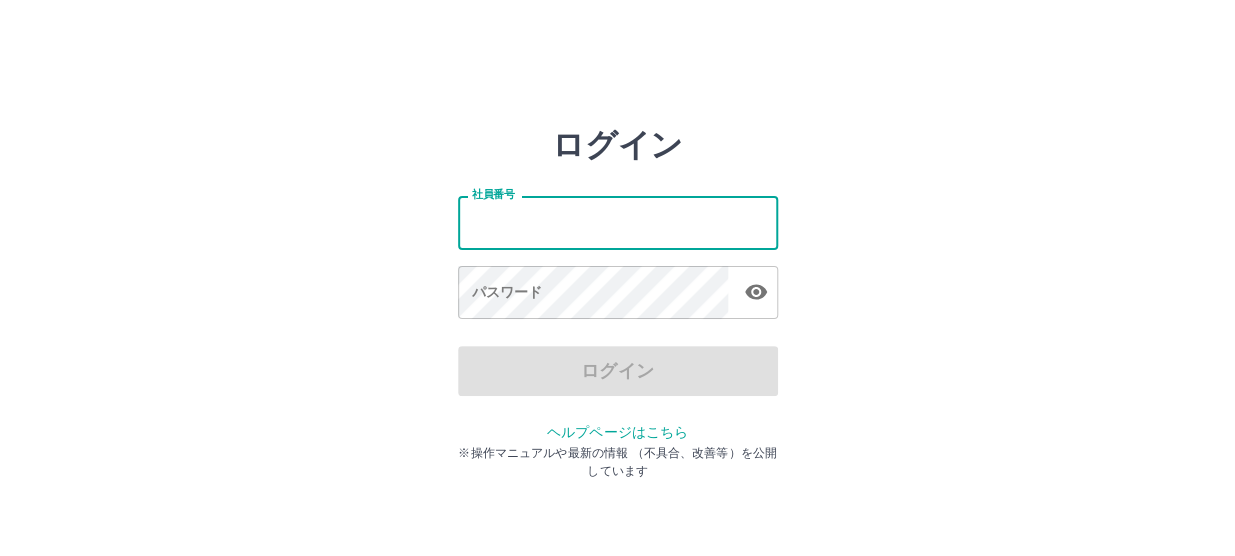 type on "*******" 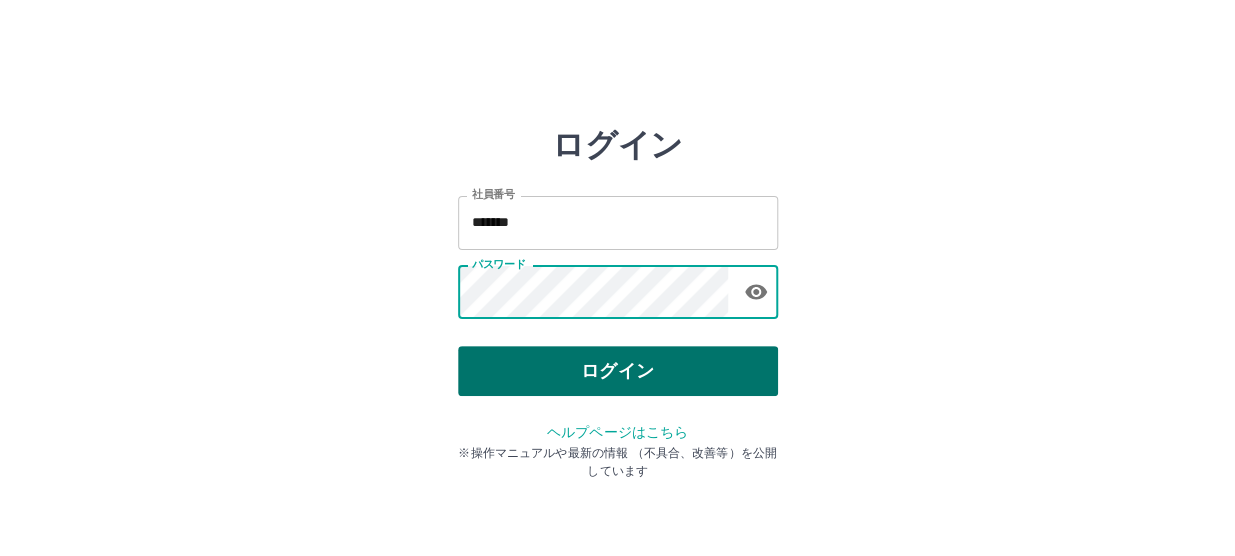 click on "ログイン" at bounding box center [618, 371] 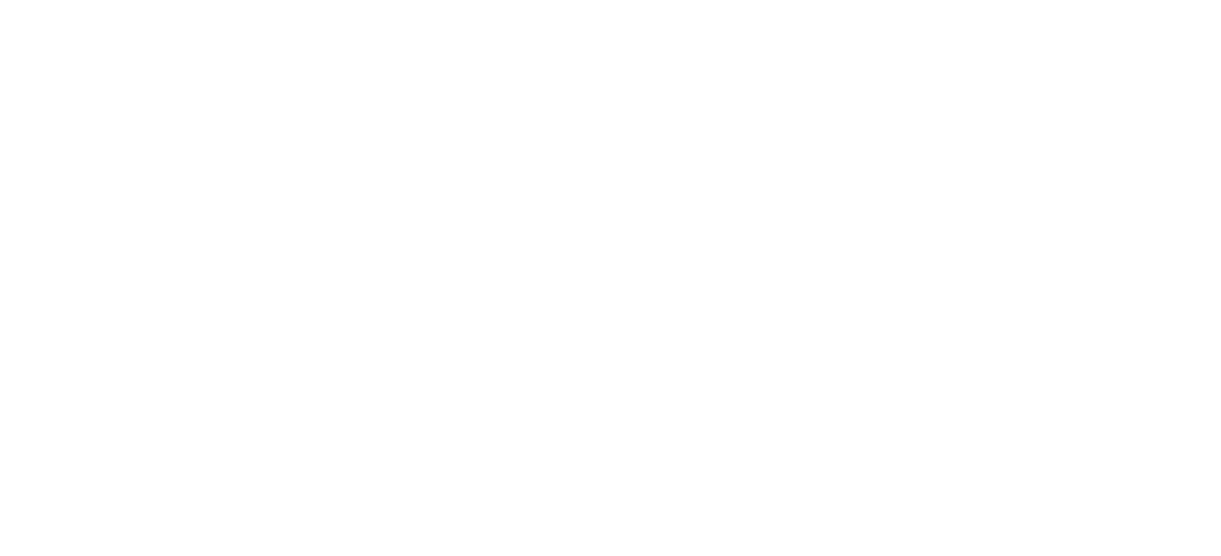 scroll, scrollTop: 0, scrollLeft: 0, axis: both 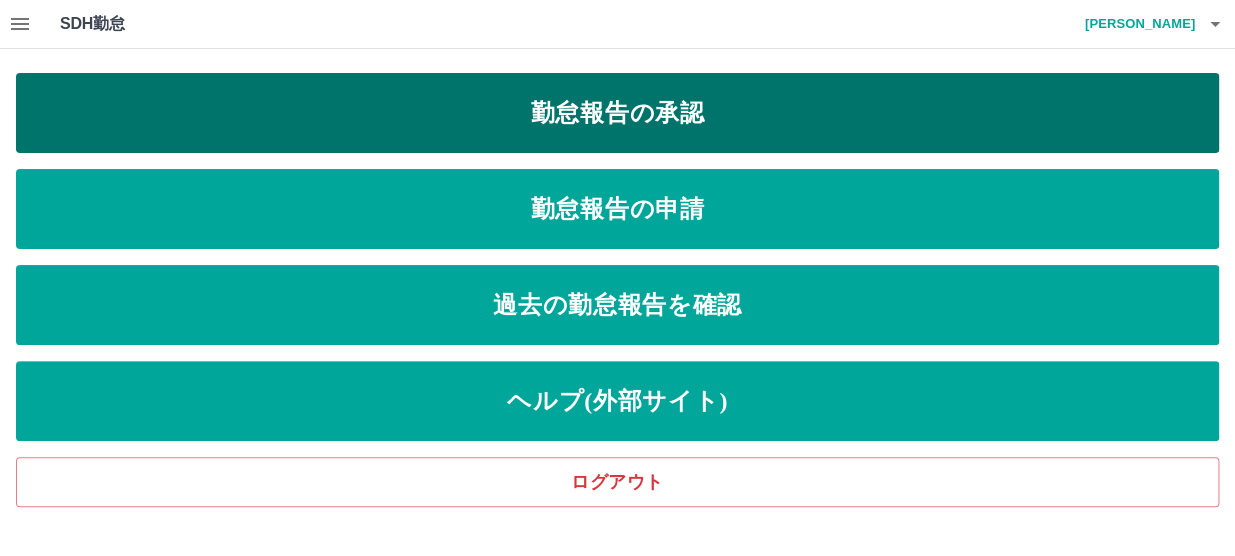 click on "勤怠報告の承認" at bounding box center [617, 113] 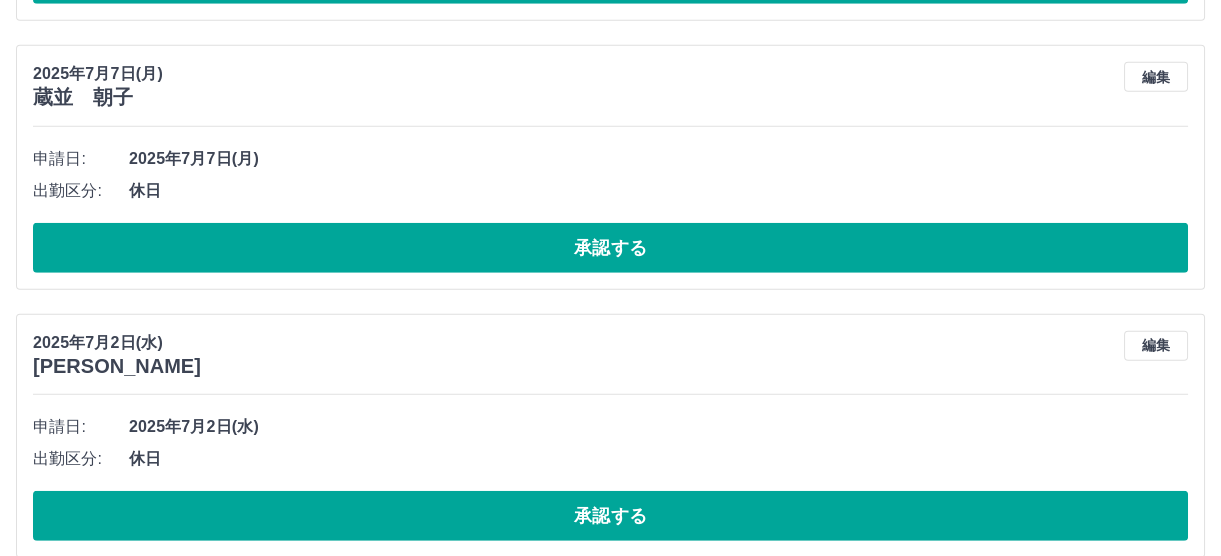 scroll, scrollTop: 10194, scrollLeft: 0, axis: vertical 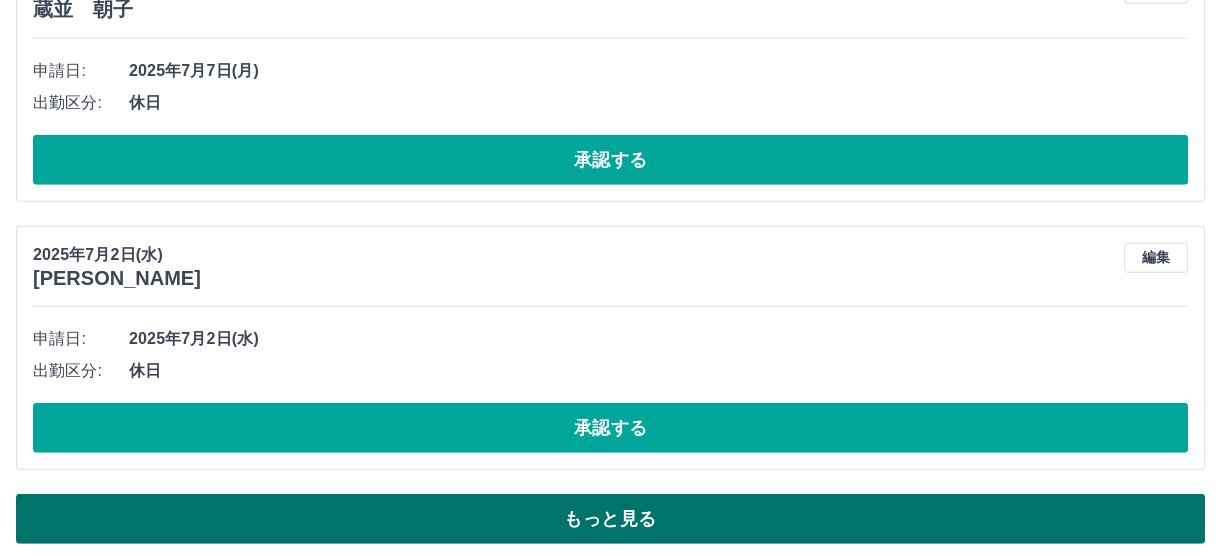 click on "もっと見る" at bounding box center (610, 519) 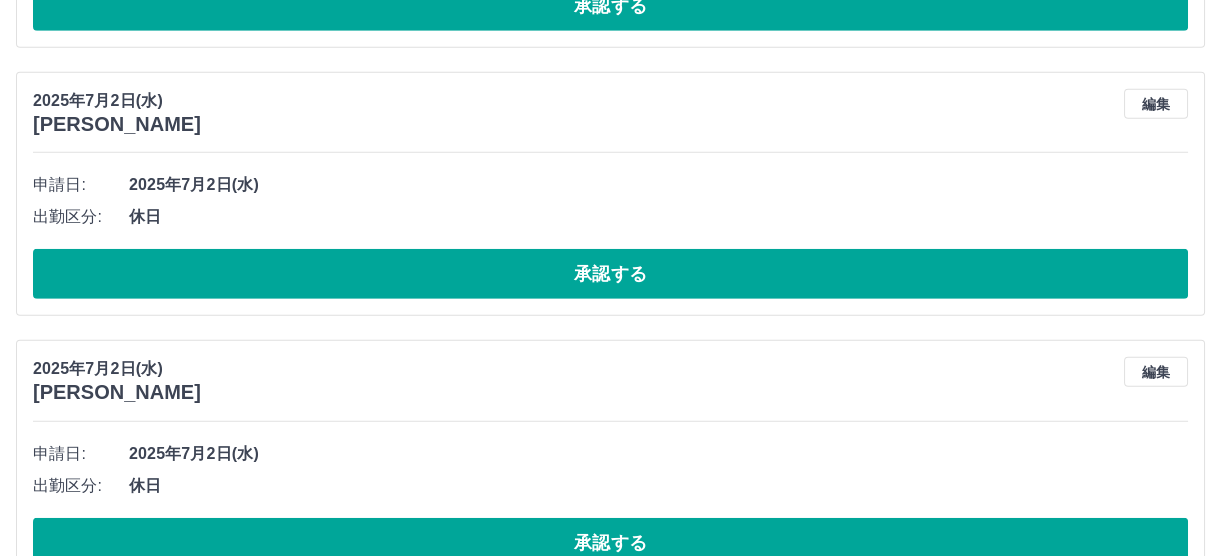 scroll, scrollTop: 10656, scrollLeft: 0, axis: vertical 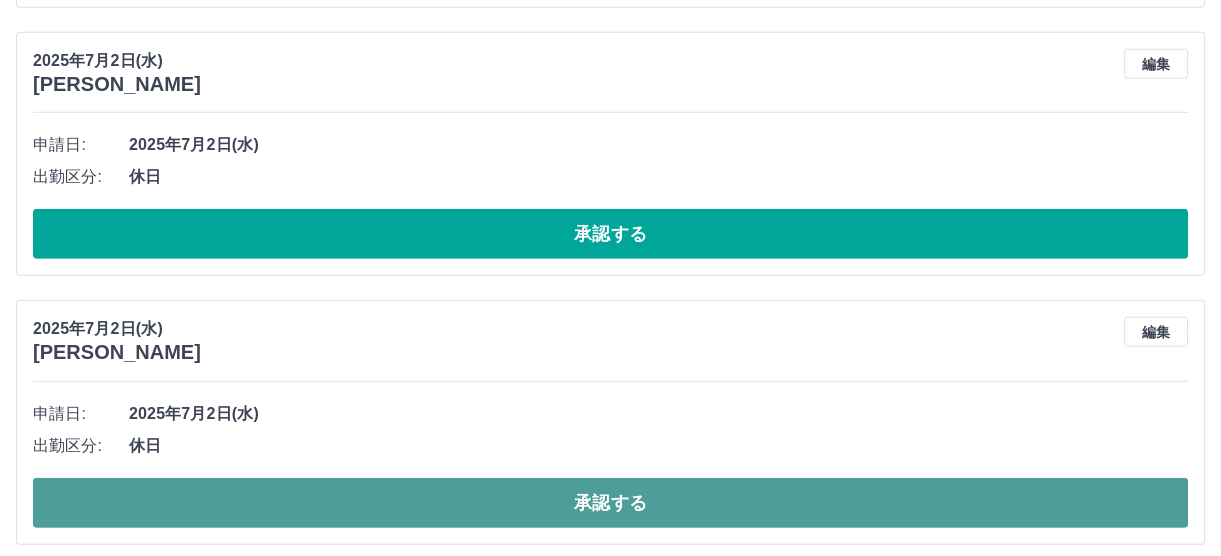 click on "承認する" at bounding box center [610, 503] 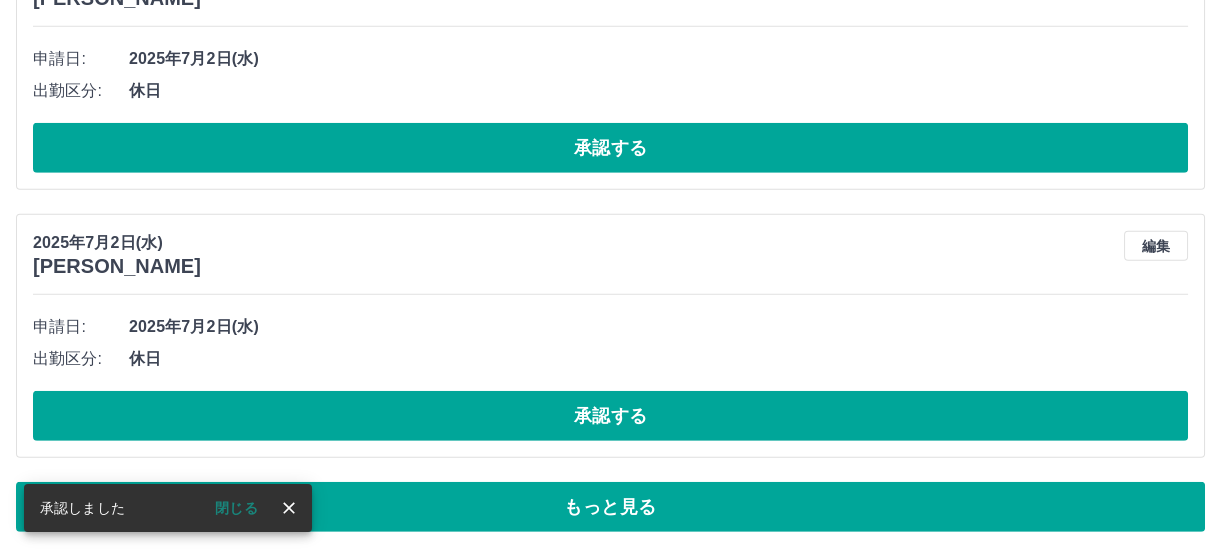 scroll, scrollTop: 10462, scrollLeft: 0, axis: vertical 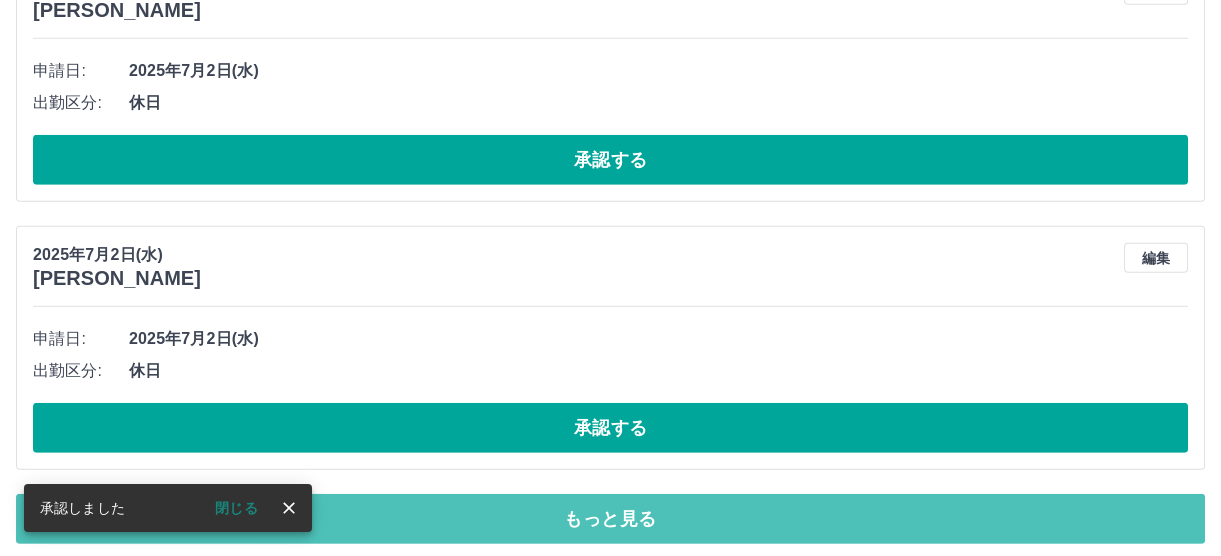 drag, startPoint x: 610, startPoint y: 508, endPoint x: 598, endPoint y: 469, distance: 40.804413 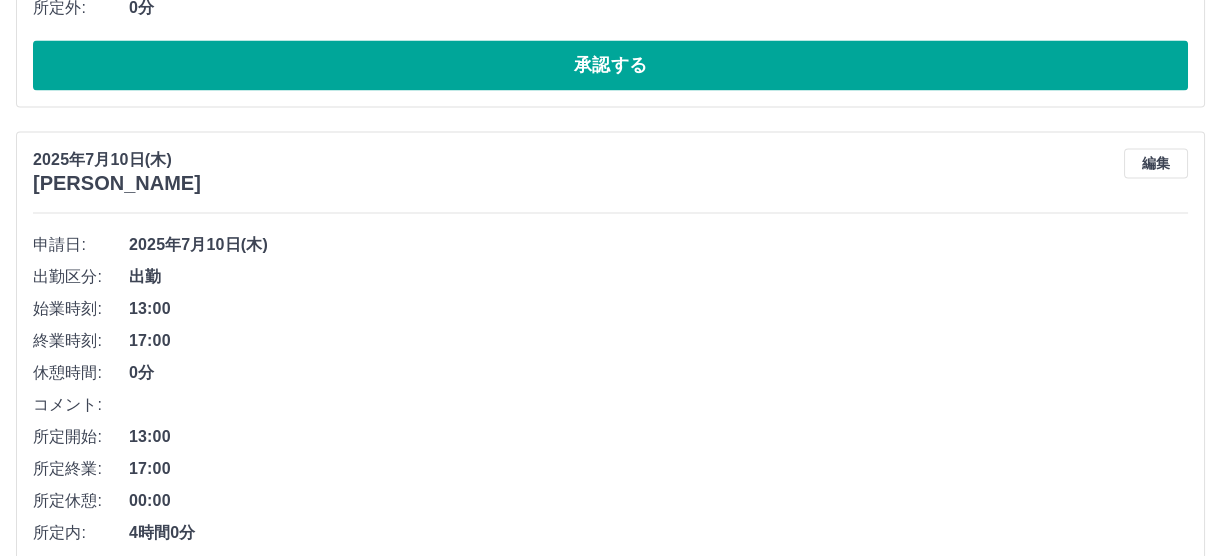 scroll, scrollTop: 6292, scrollLeft: 0, axis: vertical 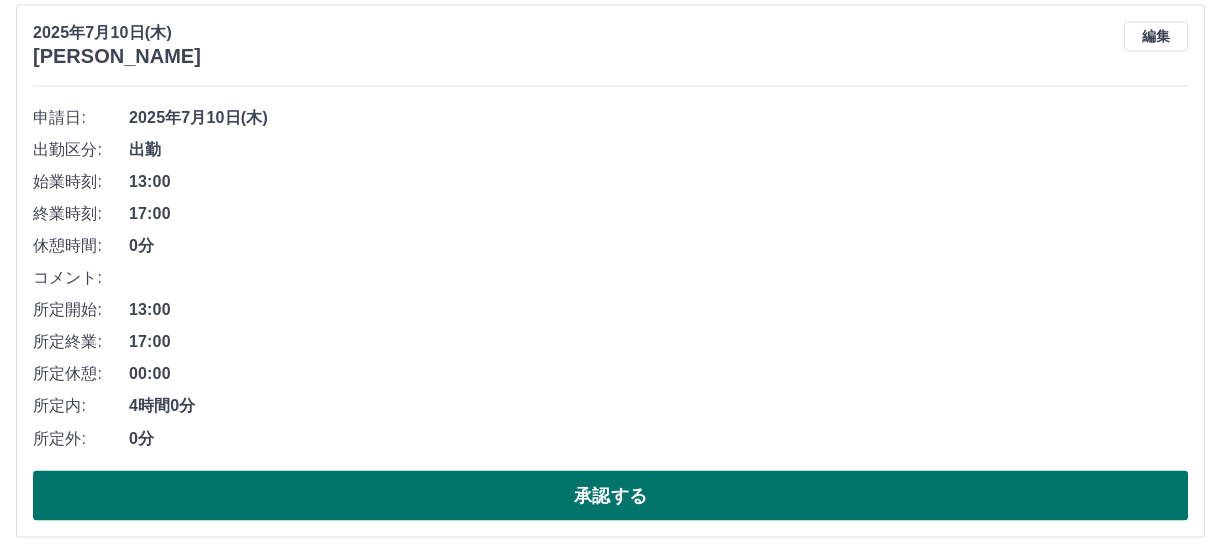 click on "承認する" at bounding box center [610, 495] 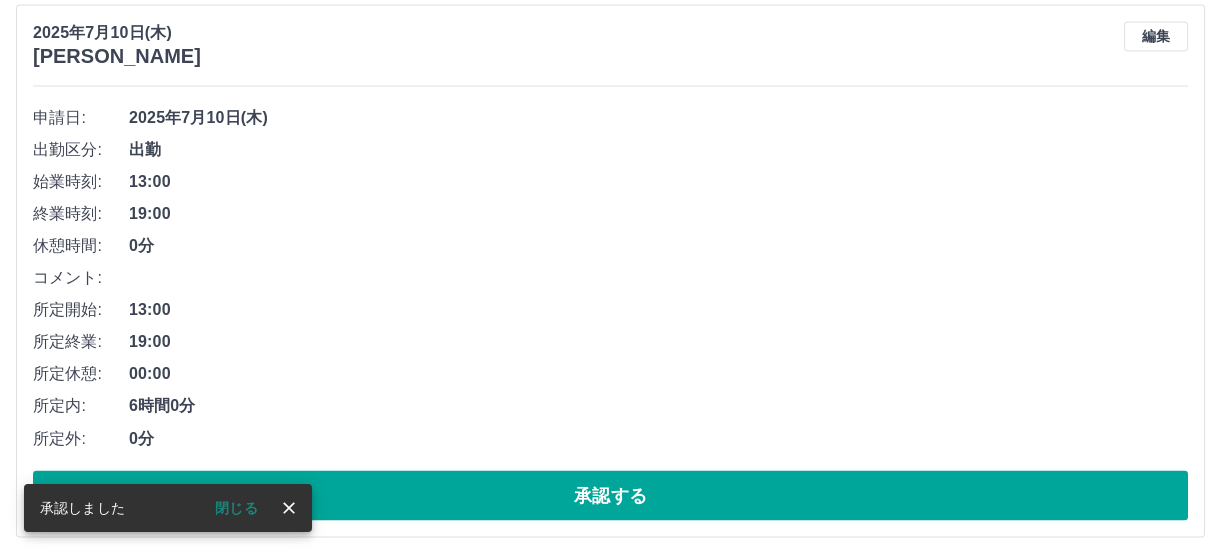 scroll, scrollTop: 5736, scrollLeft: 0, axis: vertical 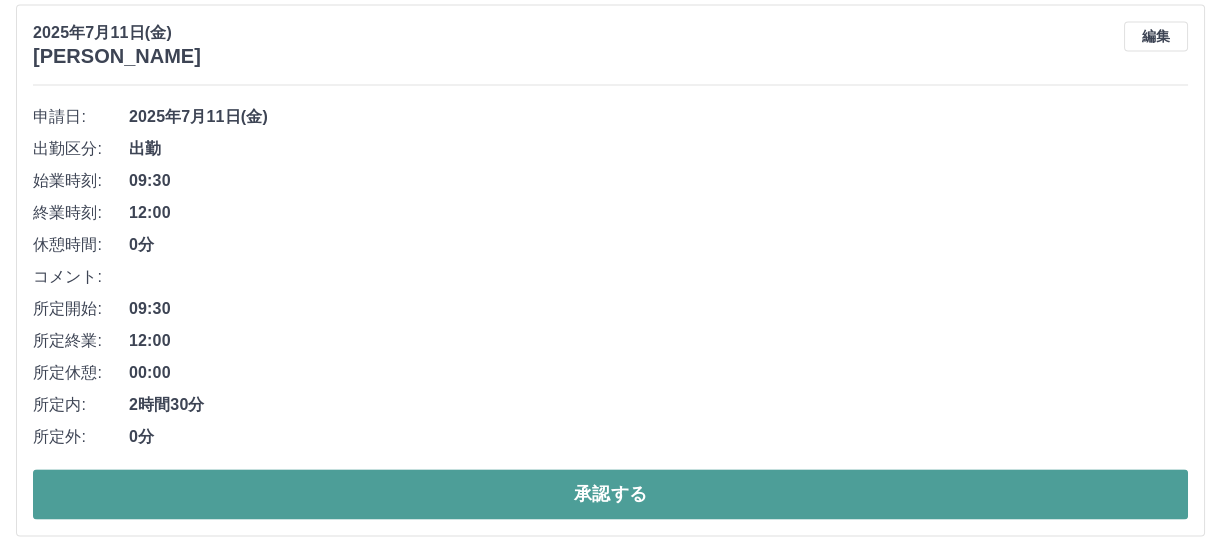 click on "承認する" at bounding box center (610, 494) 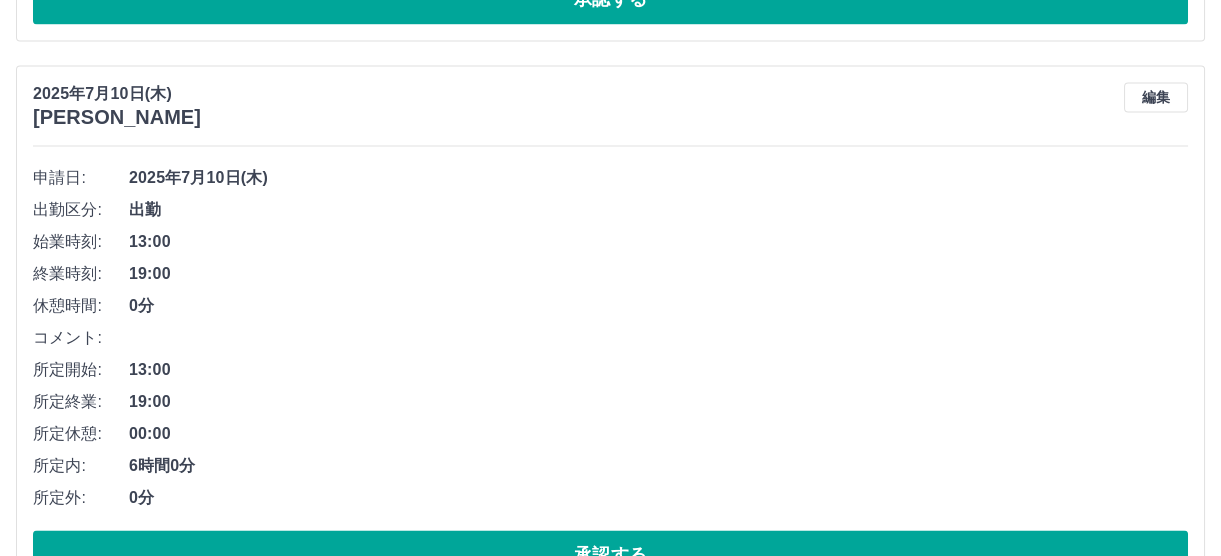 scroll, scrollTop: 5726, scrollLeft: 0, axis: vertical 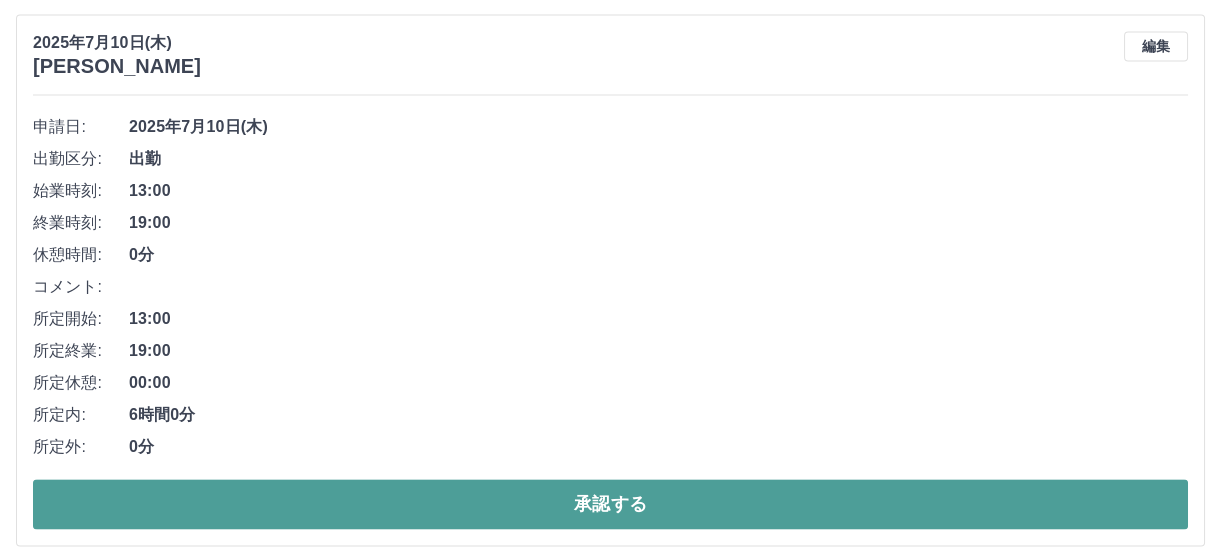 click on "承認する" at bounding box center [610, 504] 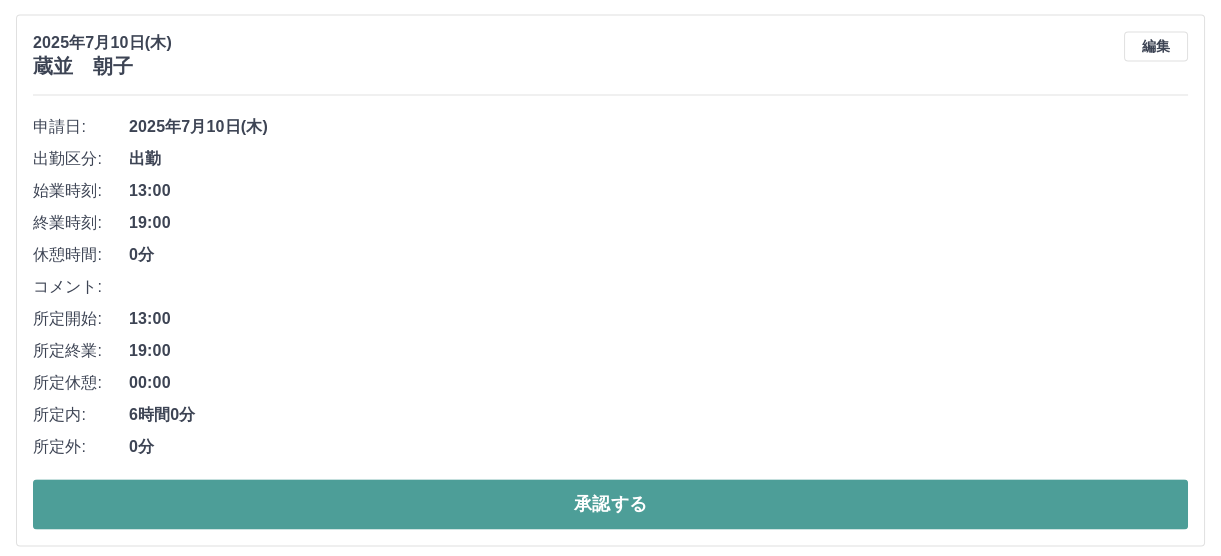 click on "承認する" at bounding box center [610, 504] 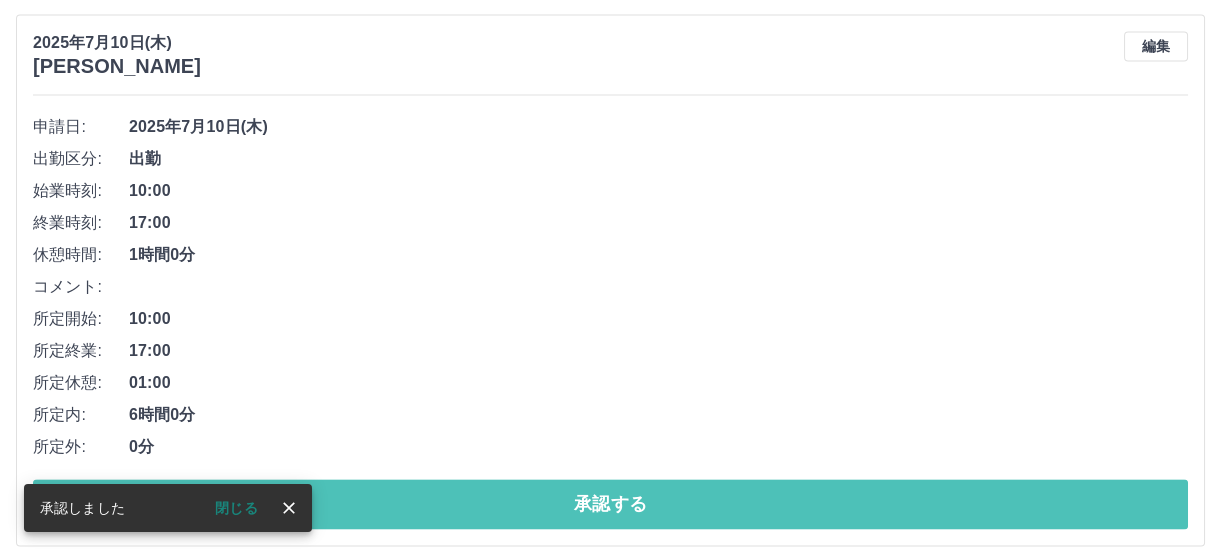 click on "承認する" at bounding box center [610, 504] 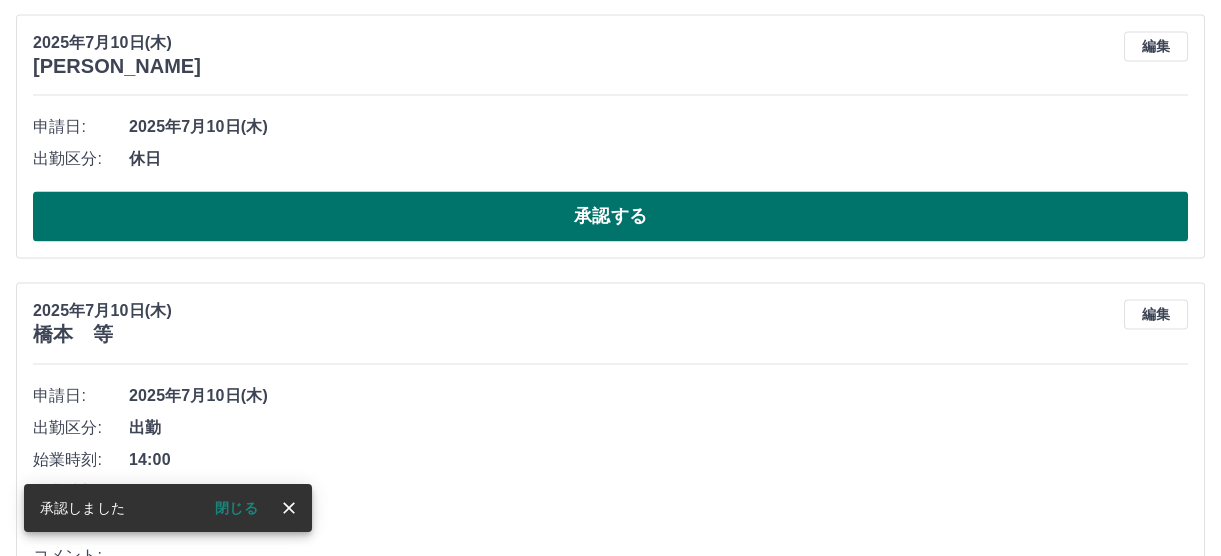 click on "承認する" at bounding box center [610, 216] 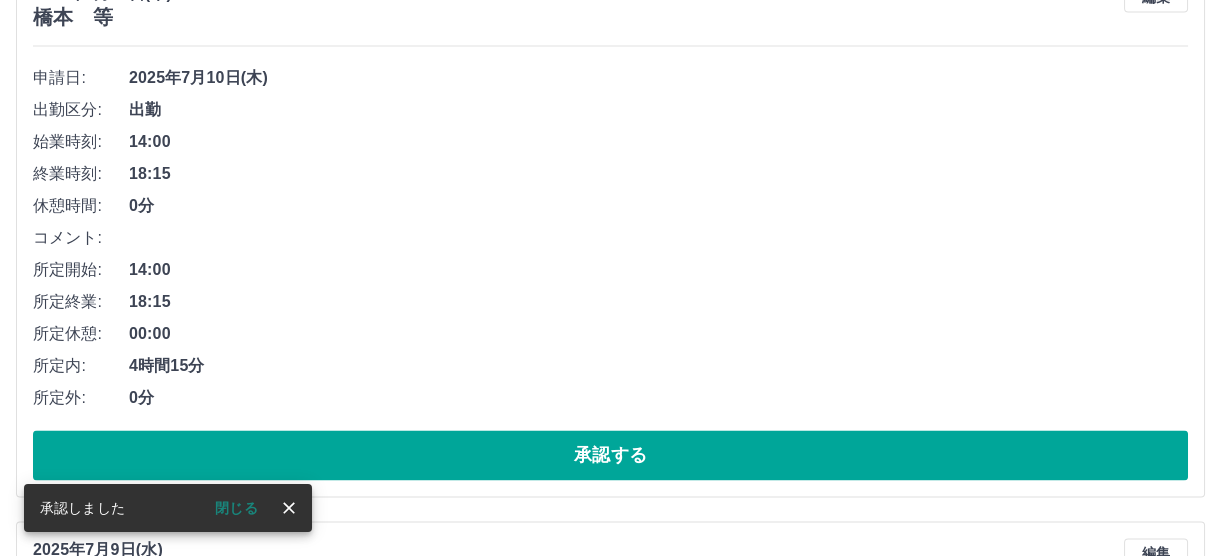 scroll, scrollTop: 5822, scrollLeft: 0, axis: vertical 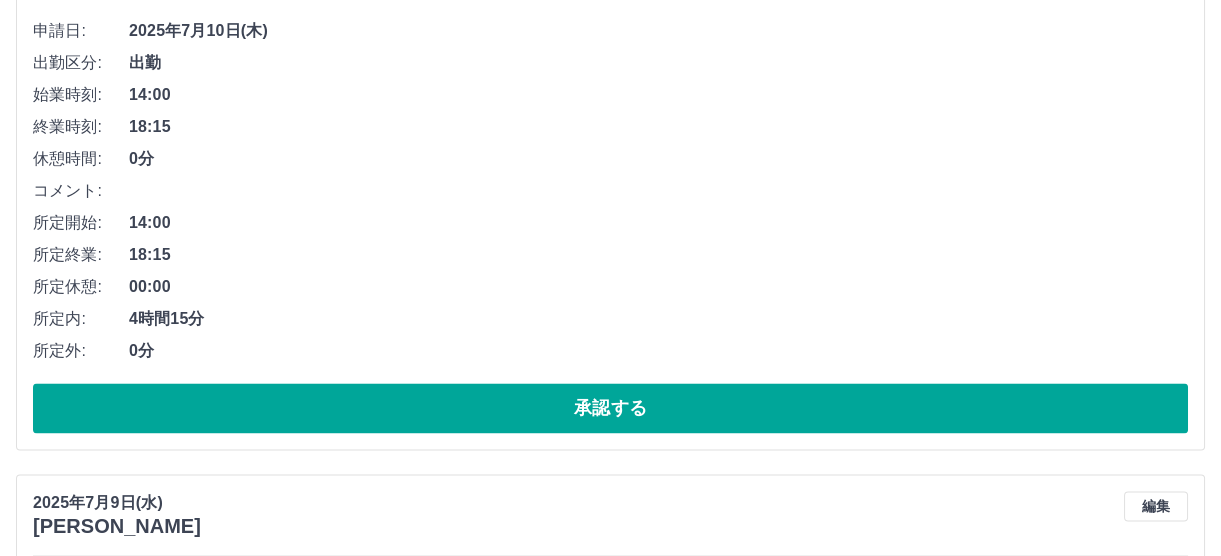 click on "申請日: 2025年7月10日(木) 出勤区分: 出勤 始業時刻: 14:00 終業時刻: 18:15 休憩時間: 0分 コメント: 所定開始: 14:00 所定終業: 18:15 所定休憩: 00:00 所定内: 4時間15分 所定外: 0分 承認する" at bounding box center (610, 224) 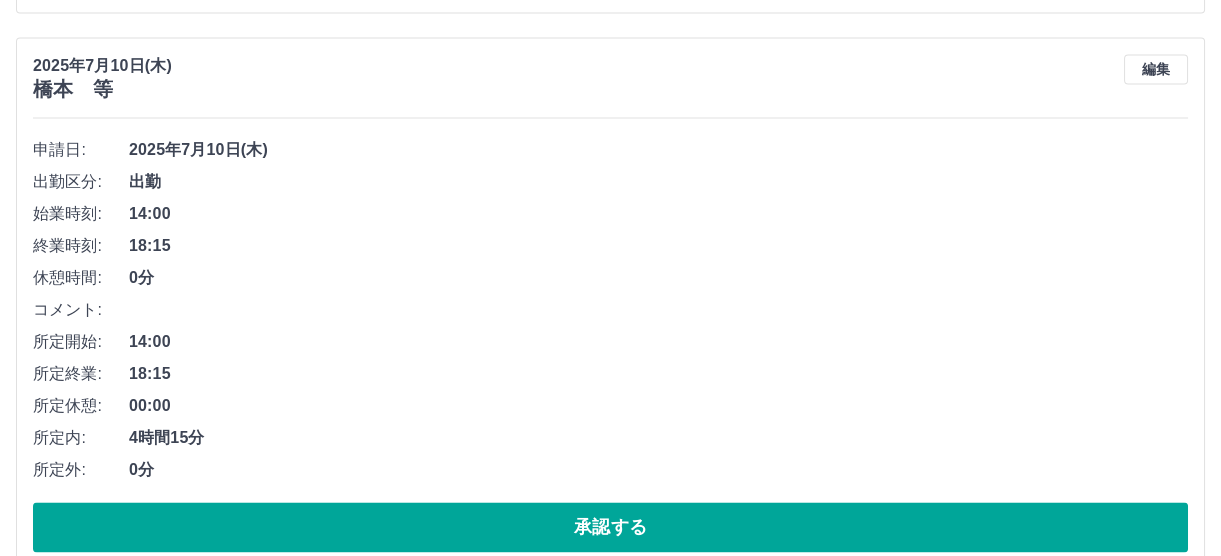 scroll, scrollTop: 5731, scrollLeft: 0, axis: vertical 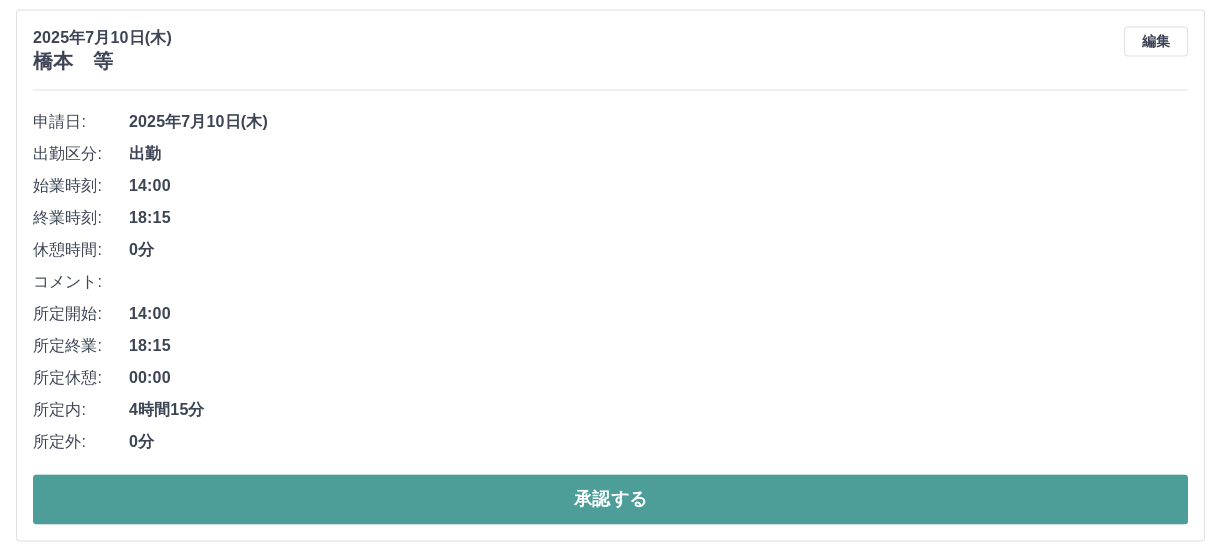 click on "承認する" at bounding box center [610, 499] 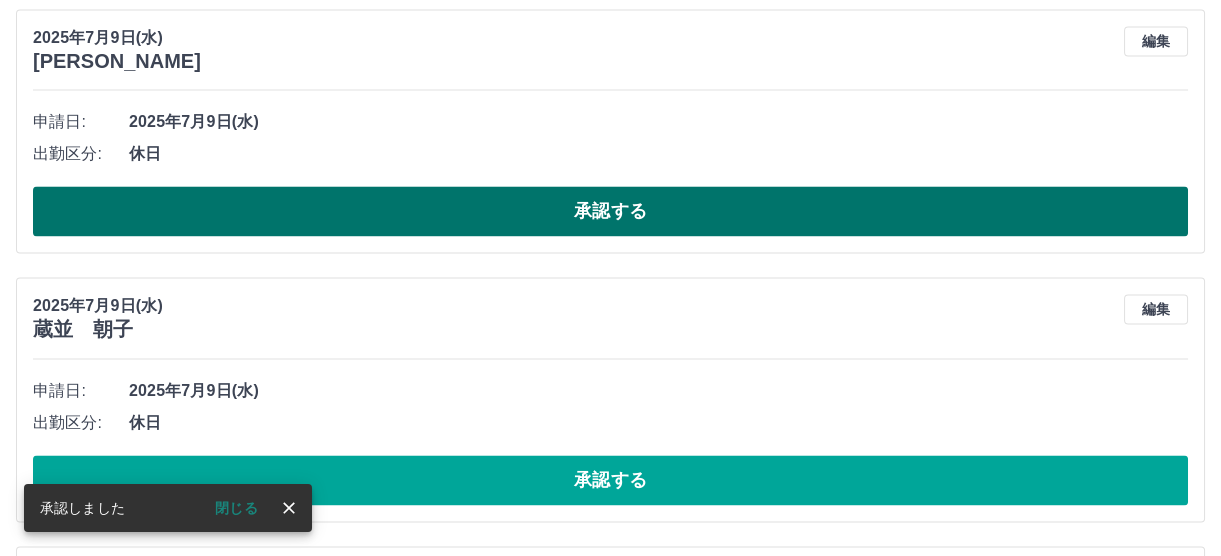 click on "承認する" at bounding box center (610, 211) 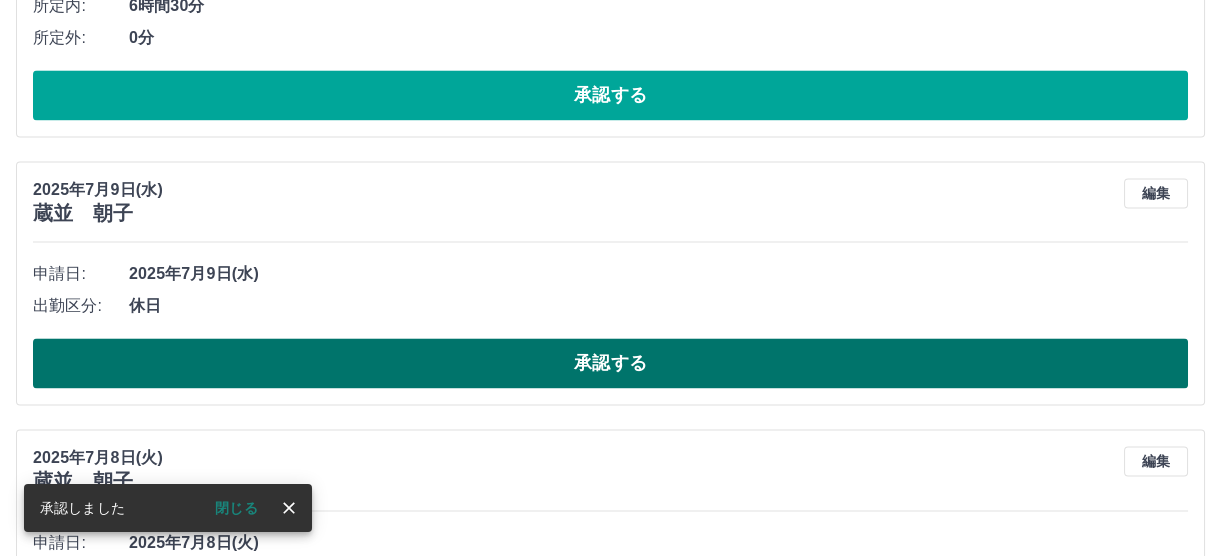 scroll, scrollTop: 5645, scrollLeft: 0, axis: vertical 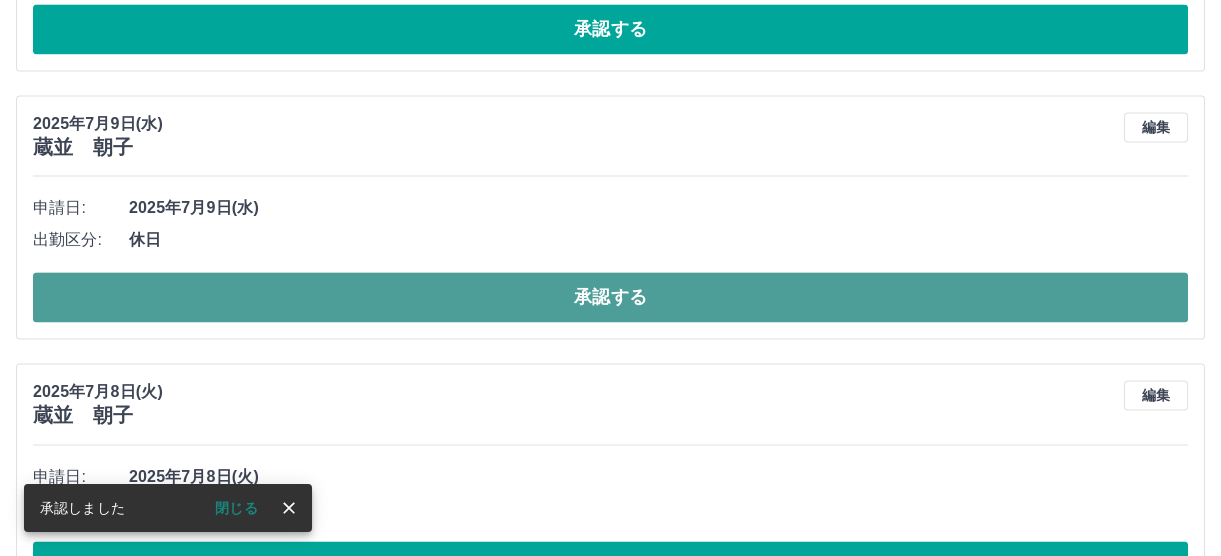 click on "承認する" at bounding box center (610, 297) 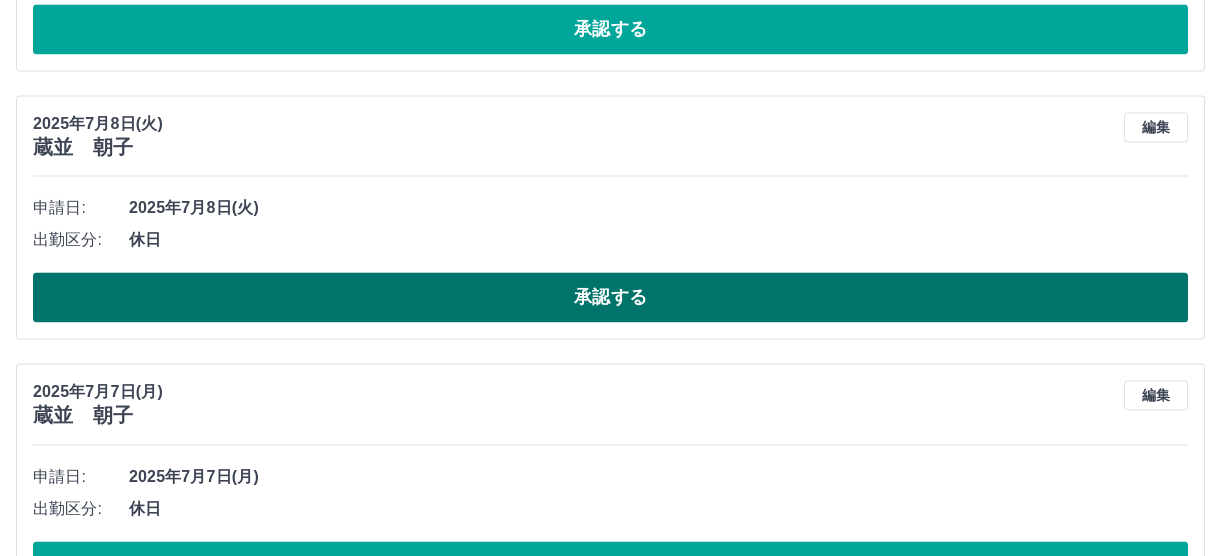 click on "承認する" at bounding box center [610, 297] 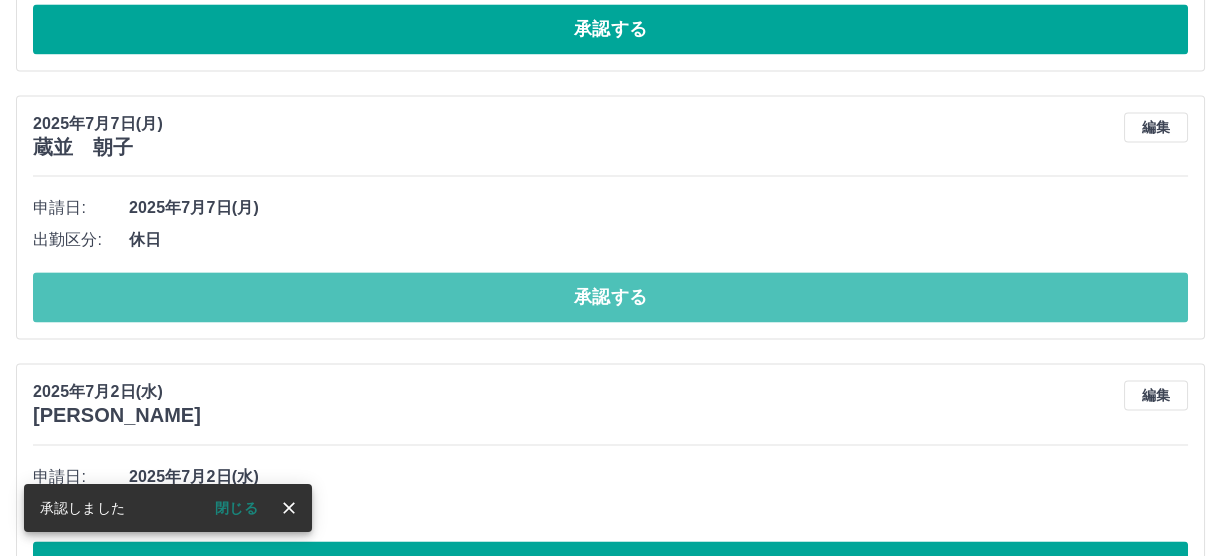 click on "承認する" at bounding box center [610, 297] 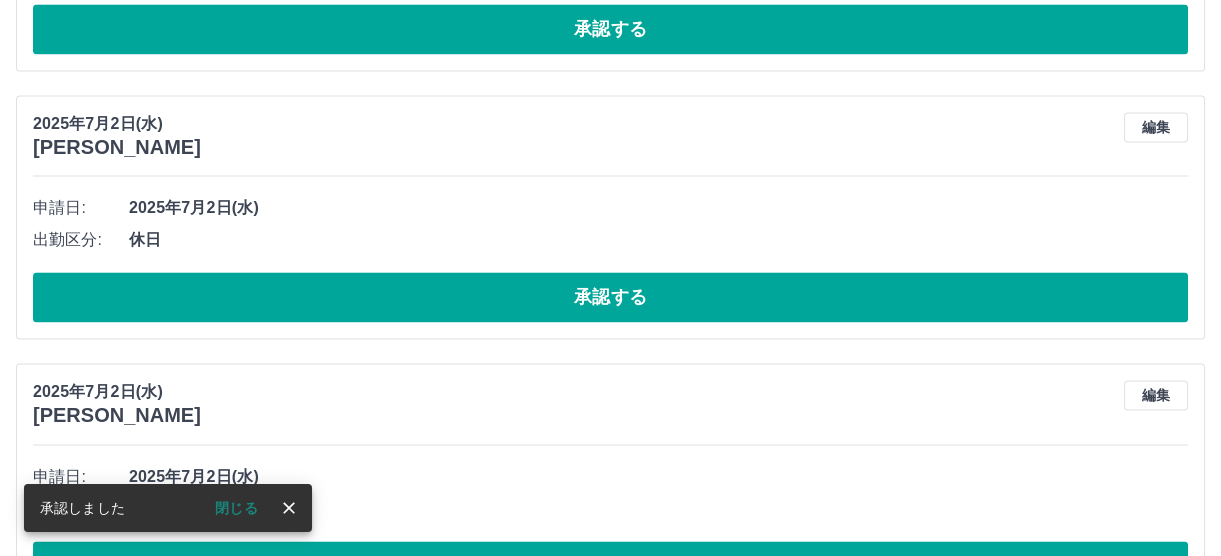 click on "承認する" at bounding box center [610, 297] 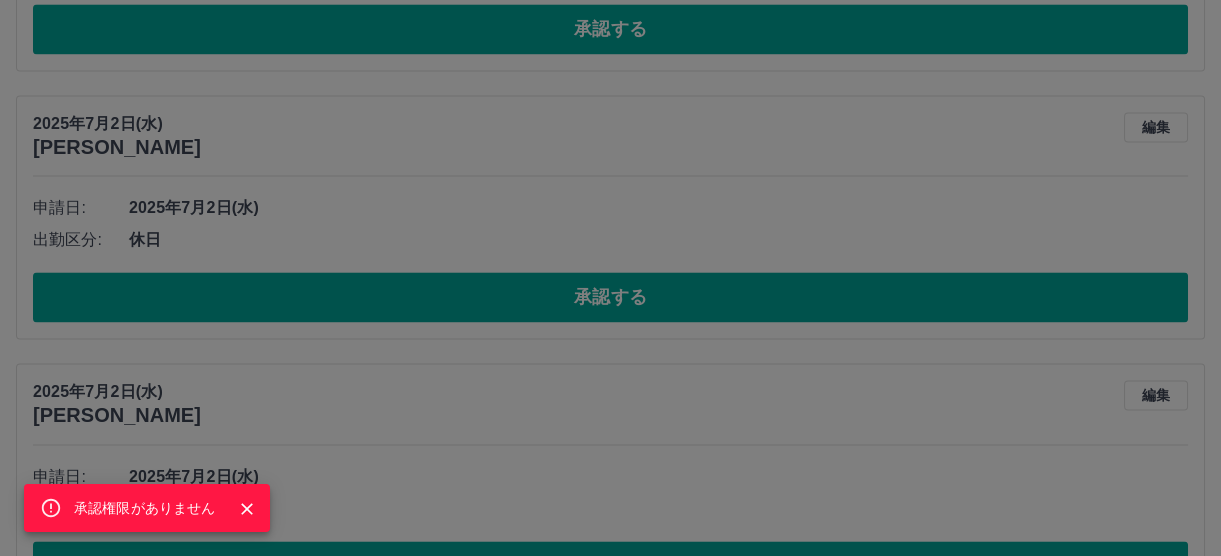 click on "承認権限がありません" at bounding box center [610, 278] 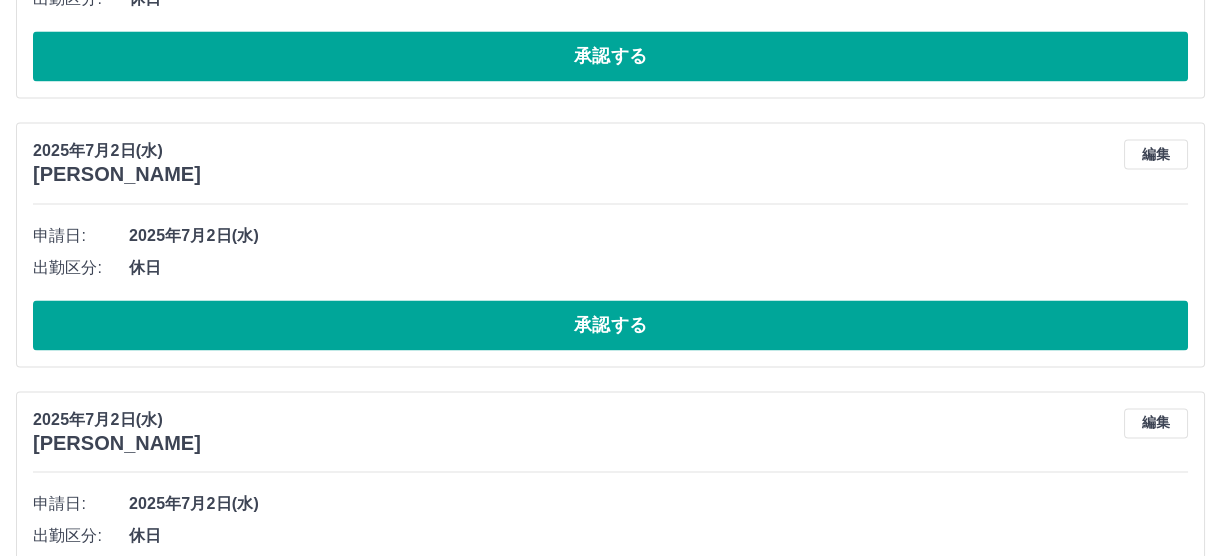 scroll, scrollTop: 5918, scrollLeft: 0, axis: vertical 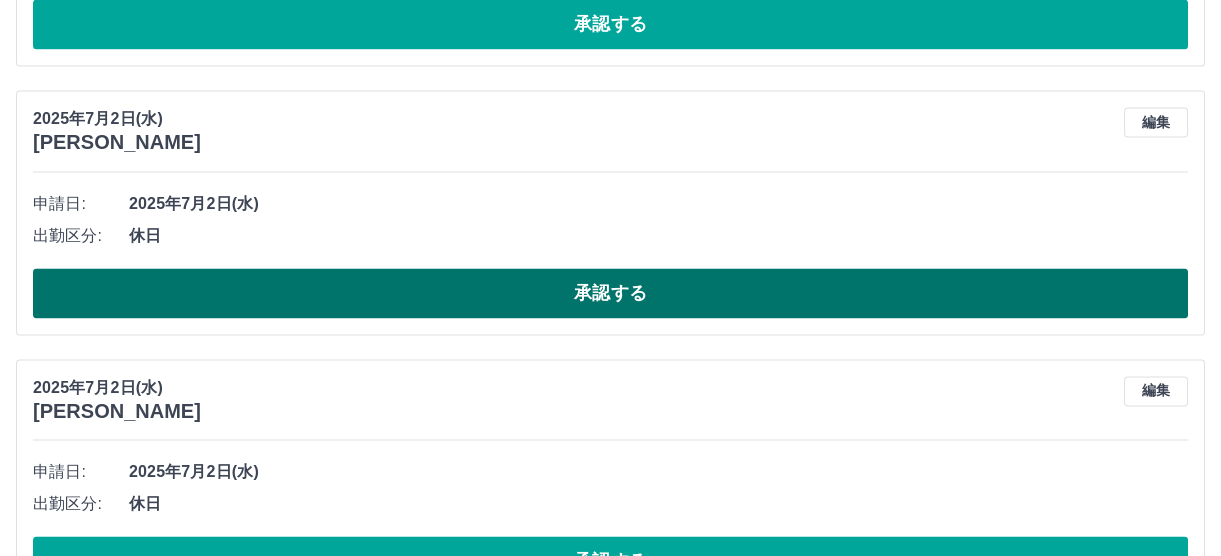 click on "承認する" at bounding box center (610, 293) 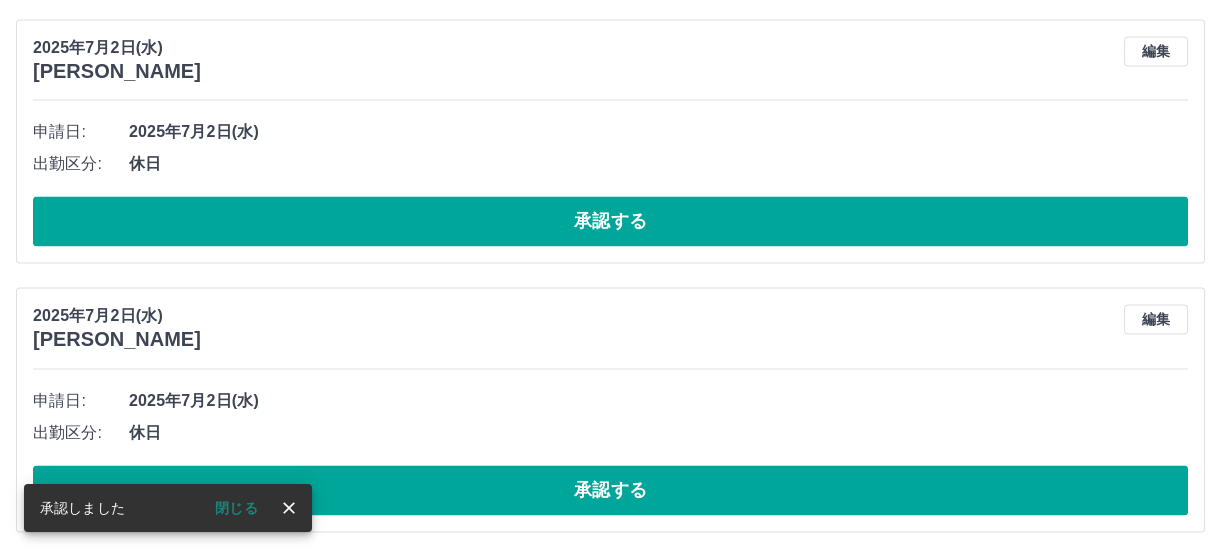 scroll, scrollTop: 5713, scrollLeft: 0, axis: vertical 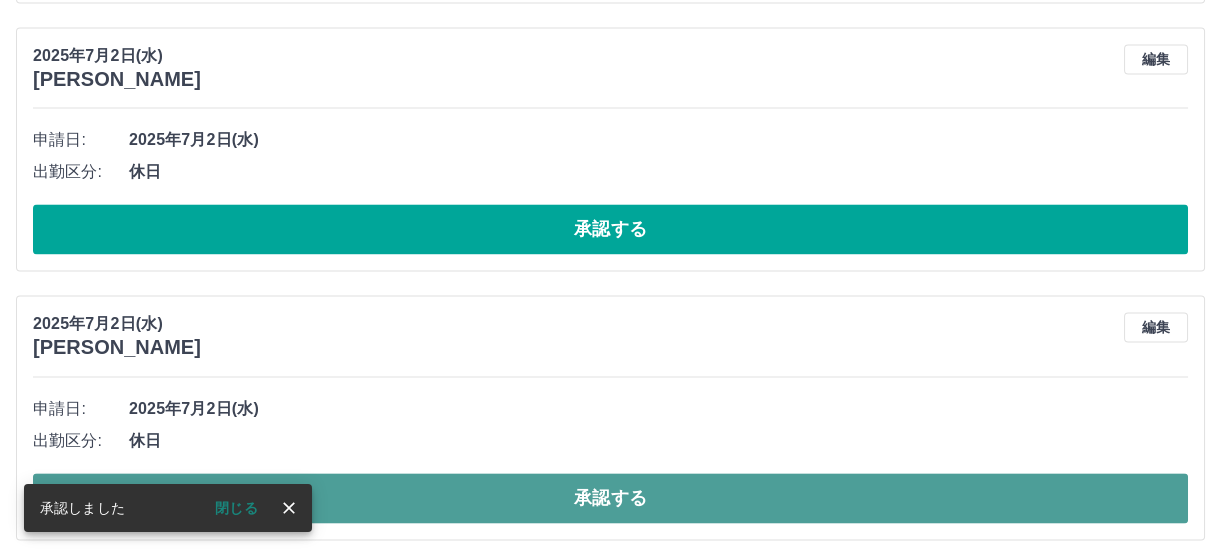 click on "承認する" at bounding box center (610, 498) 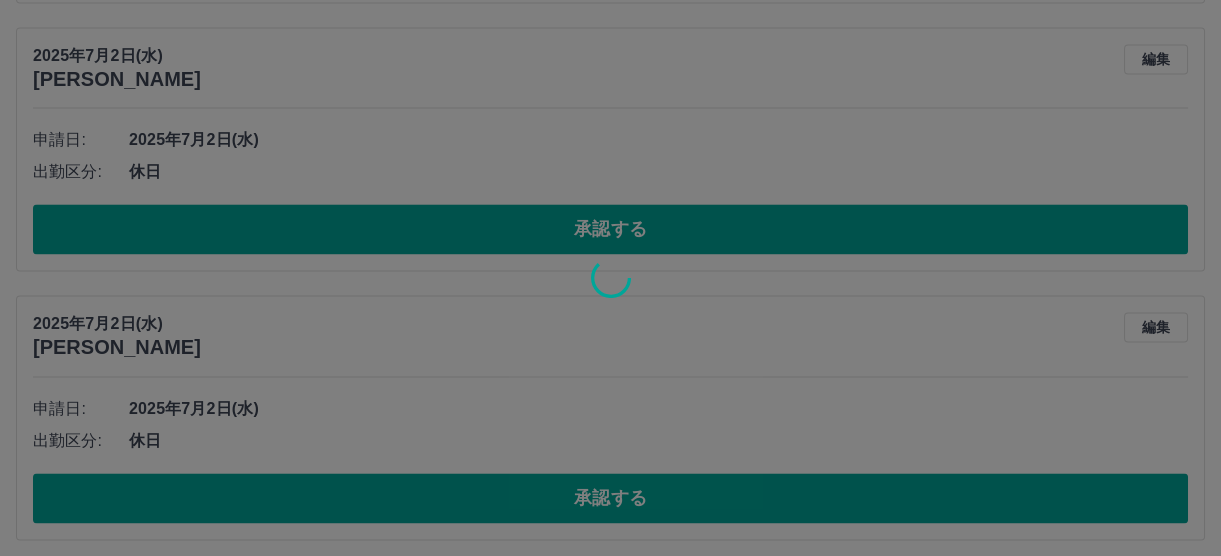 scroll, scrollTop: 5446, scrollLeft: 0, axis: vertical 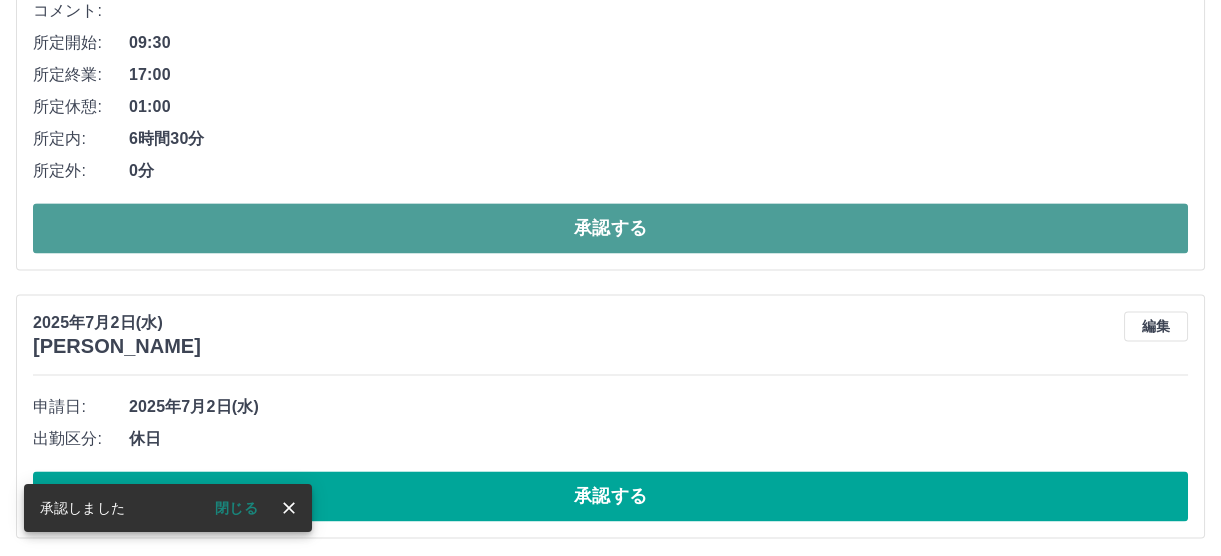 click on "承認する" at bounding box center (610, 228) 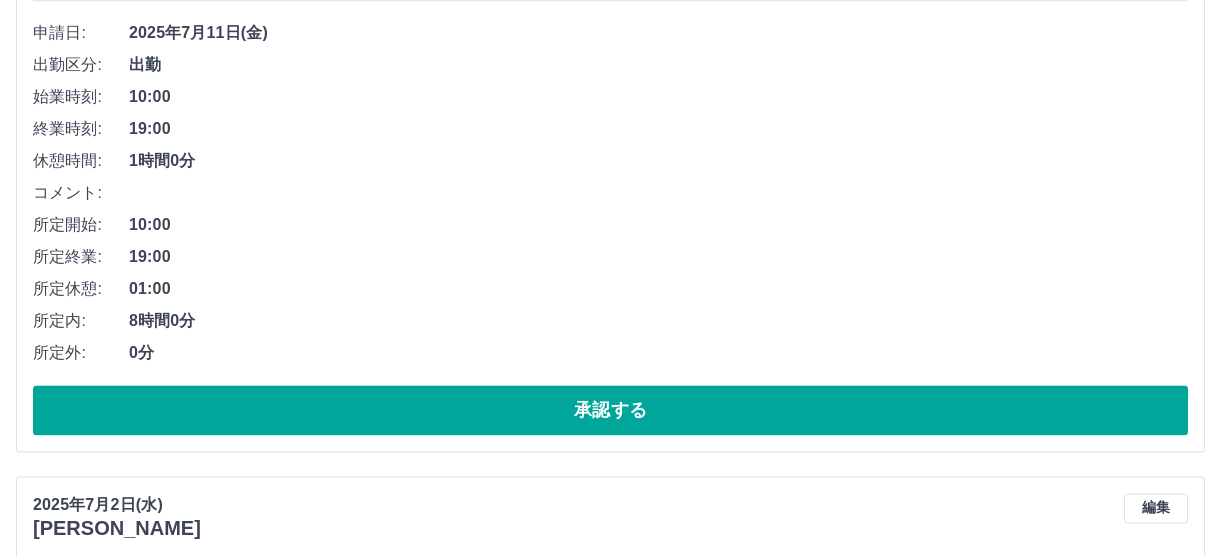 scroll, scrollTop: 4617, scrollLeft: 0, axis: vertical 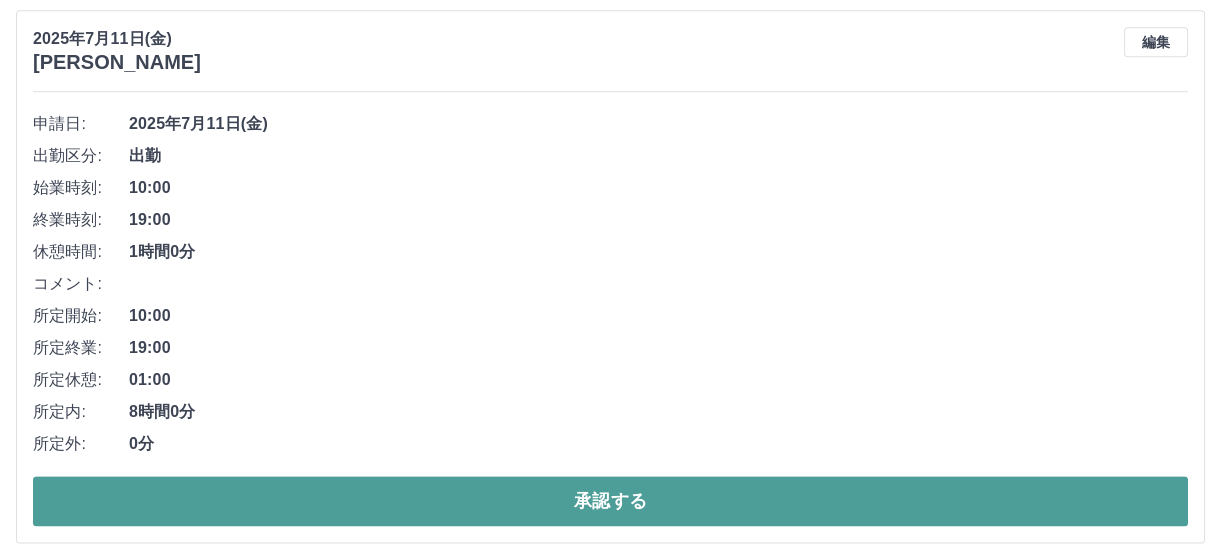 click on "承認する" at bounding box center (610, 501) 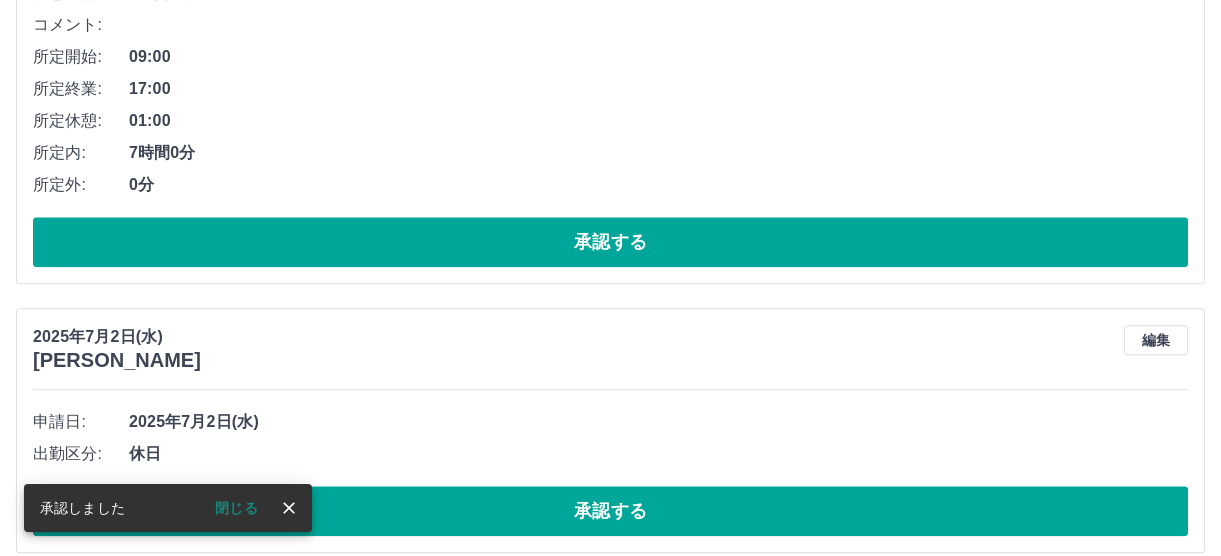 scroll, scrollTop: 4334, scrollLeft: 0, axis: vertical 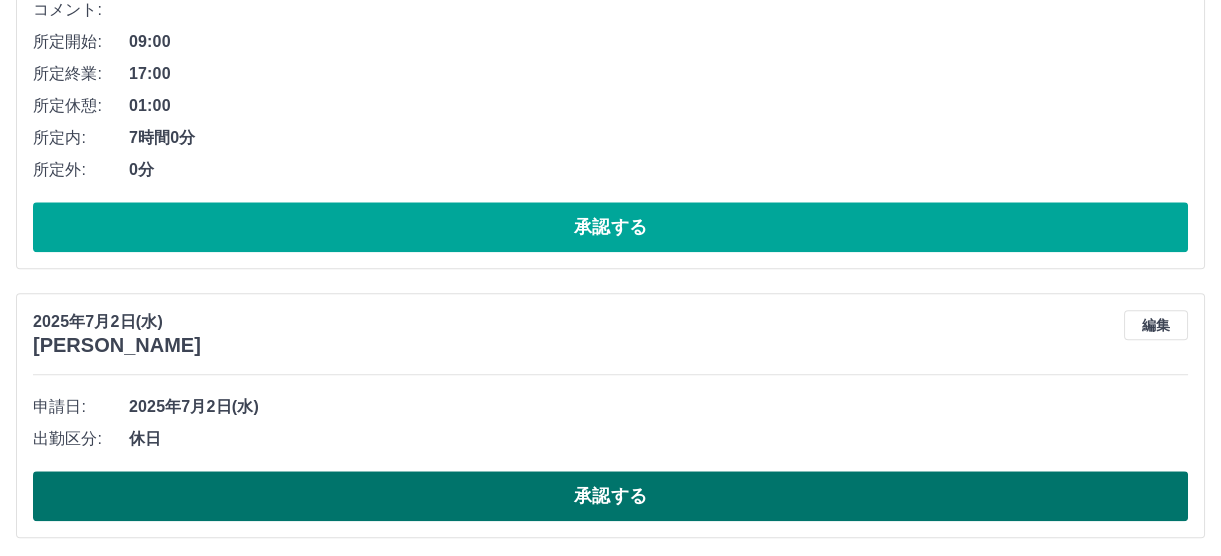 click on "承認する" at bounding box center (610, 496) 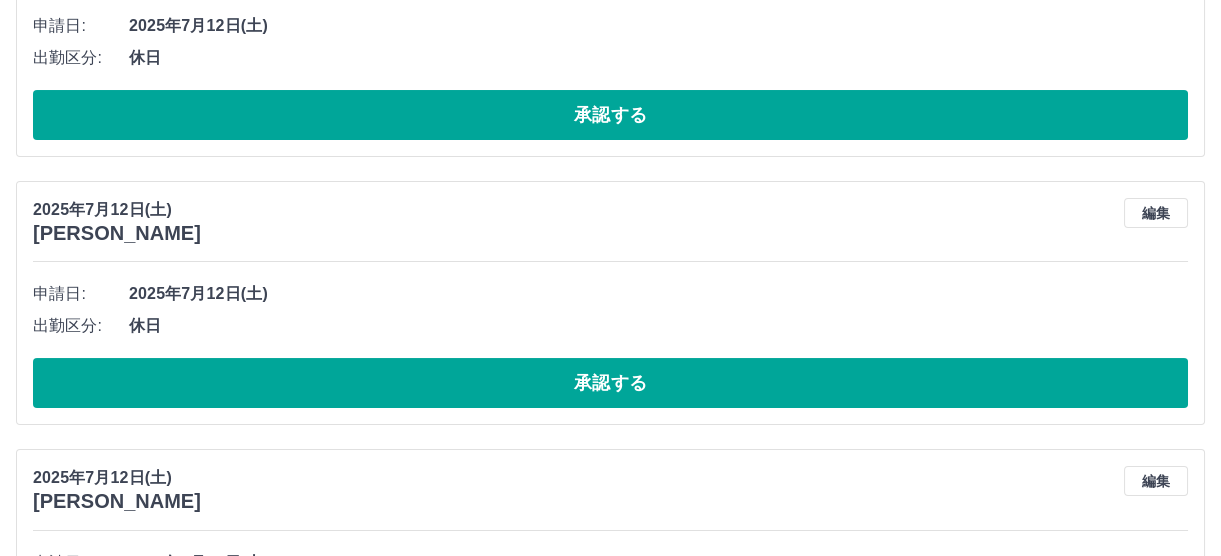 scroll, scrollTop: 334, scrollLeft: 0, axis: vertical 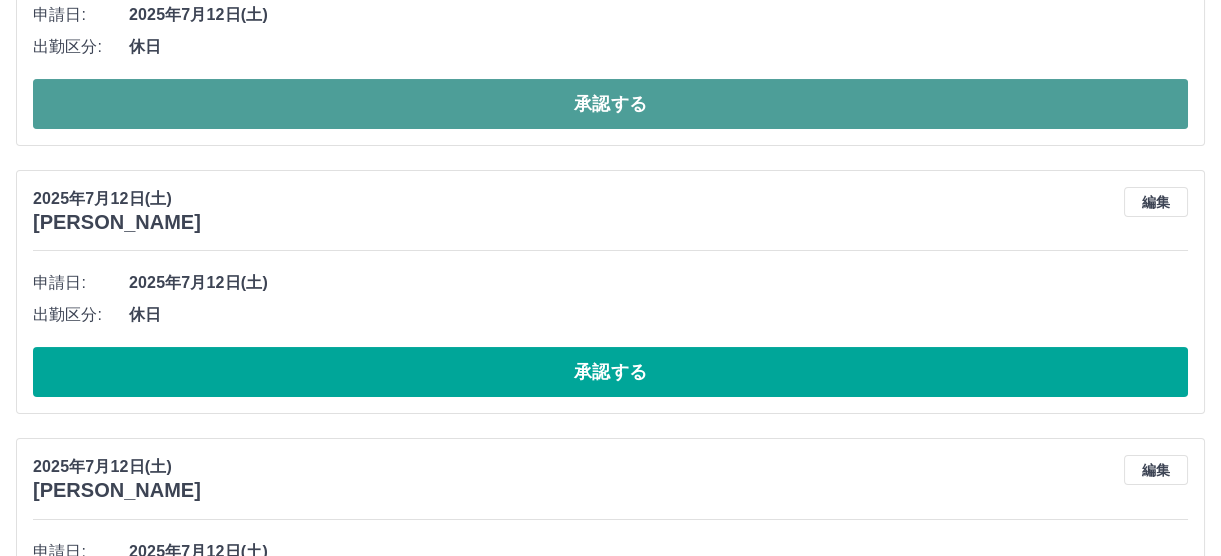click on "承認する" at bounding box center (610, 104) 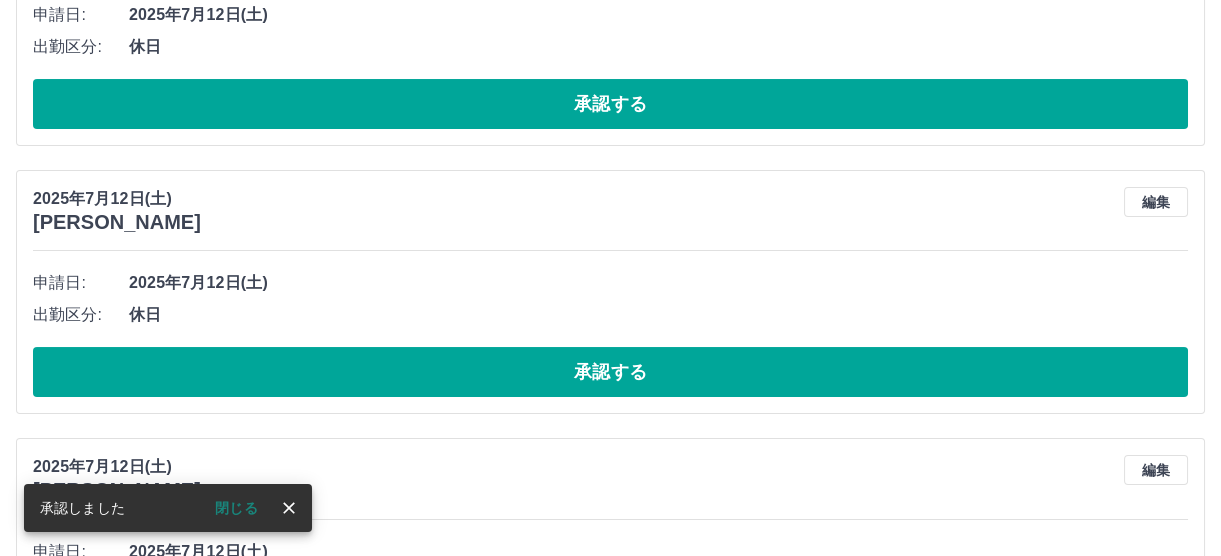 scroll, scrollTop: 66, scrollLeft: 0, axis: vertical 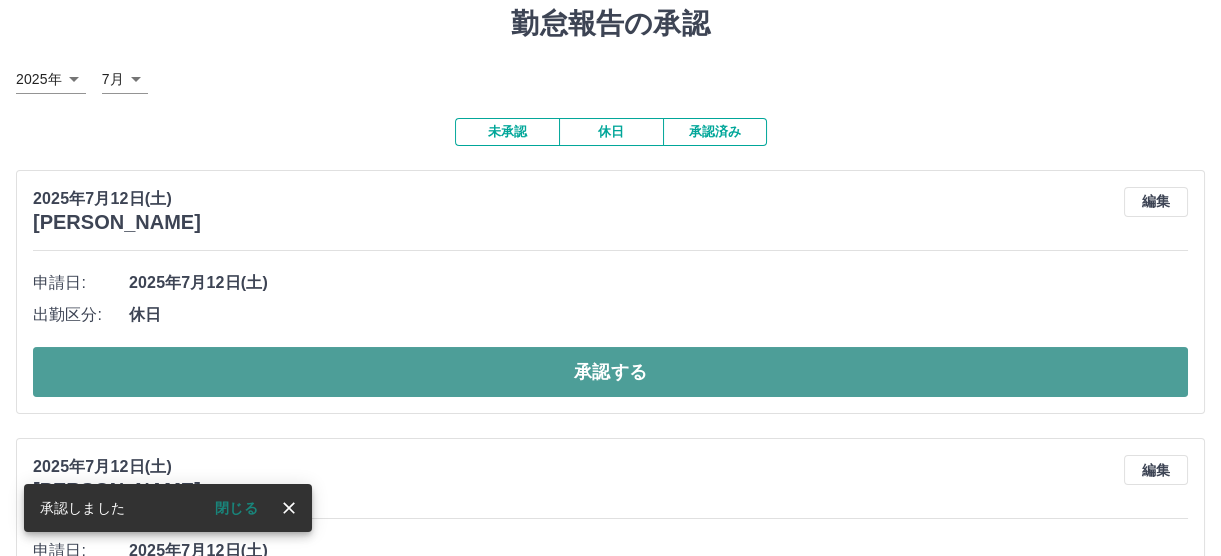click on "承認する" at bounding box center [610, 372] 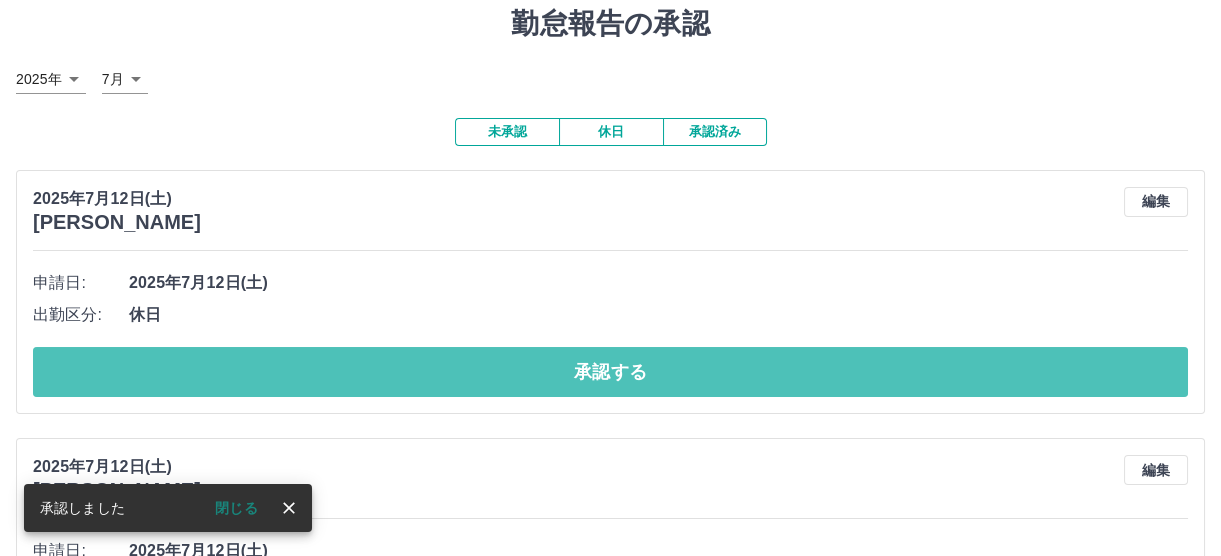 drag, startPoint x: 592, startPoint y: 352, endPoint x: 644, endPoint y: 445, distance: 106.55046 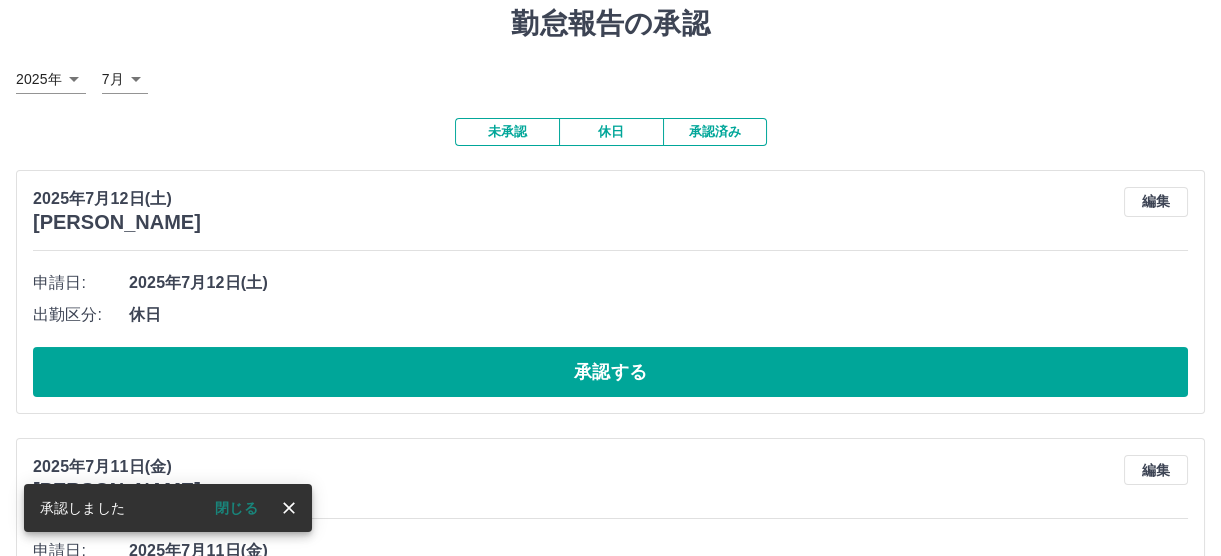 click on "2025年7月11日(金) 大山　美奈子 編集 申請日: 2025年7月11日(金) 出勤区分: 出勤 始業時刻: 10:00 終業時刻: 12:00 休憩時間: 0分 コメント: 所定開始: 10:00 所定終業: 12:00 所定休憩: 00:00 所定内: 2時間0分 所定外: 0分 承認する" at bounding box center (610, 704) 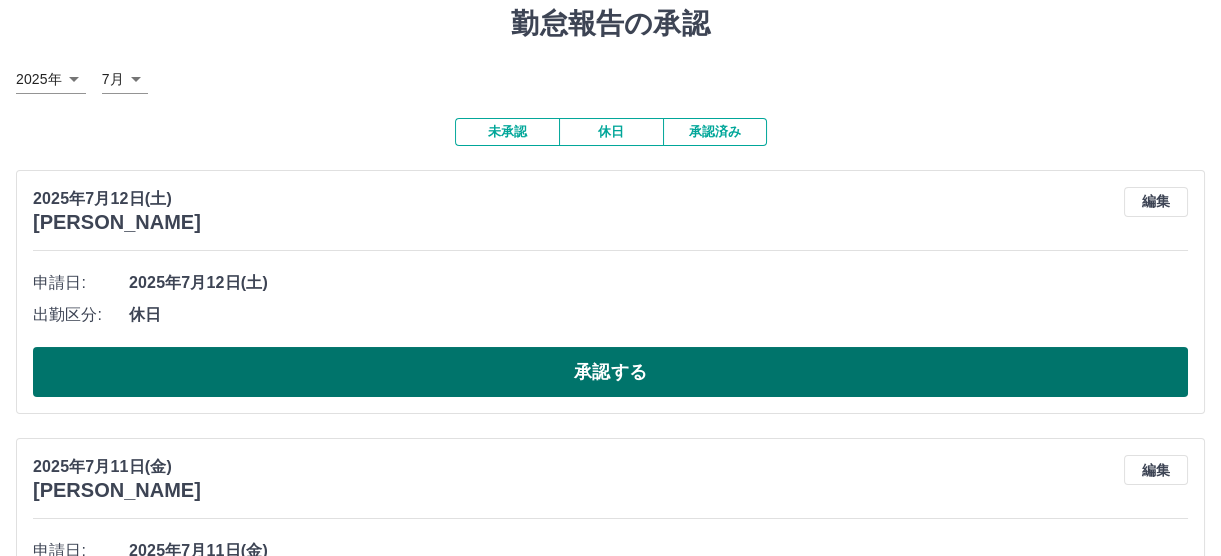 click on "承認する" at bounding box center (610, 372) 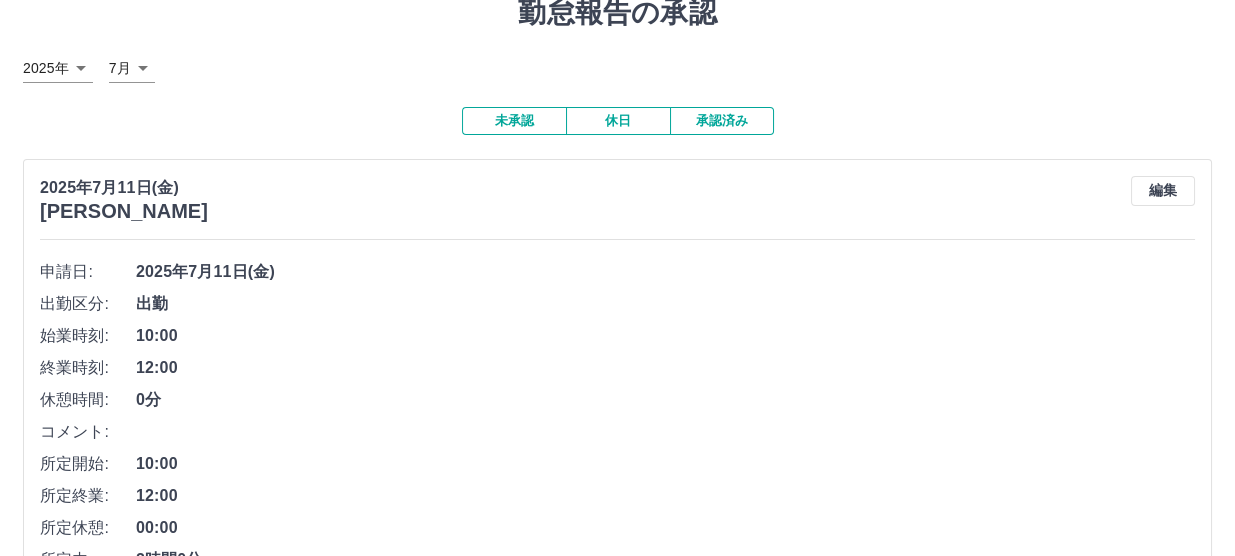 scroll, scrollTop: 0, scrollLeft: 0, axis: both 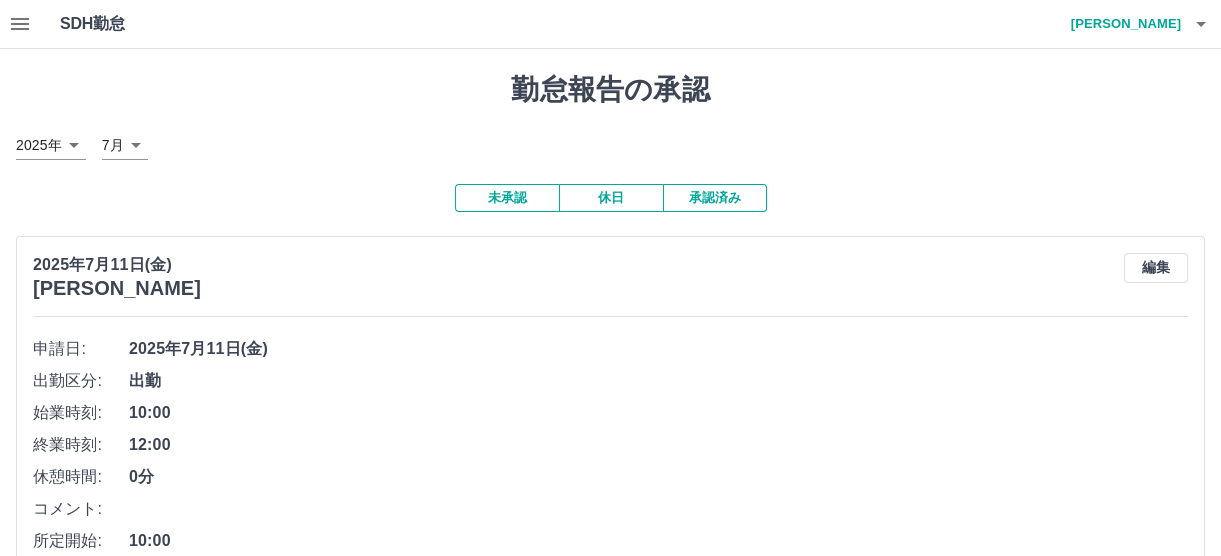 click 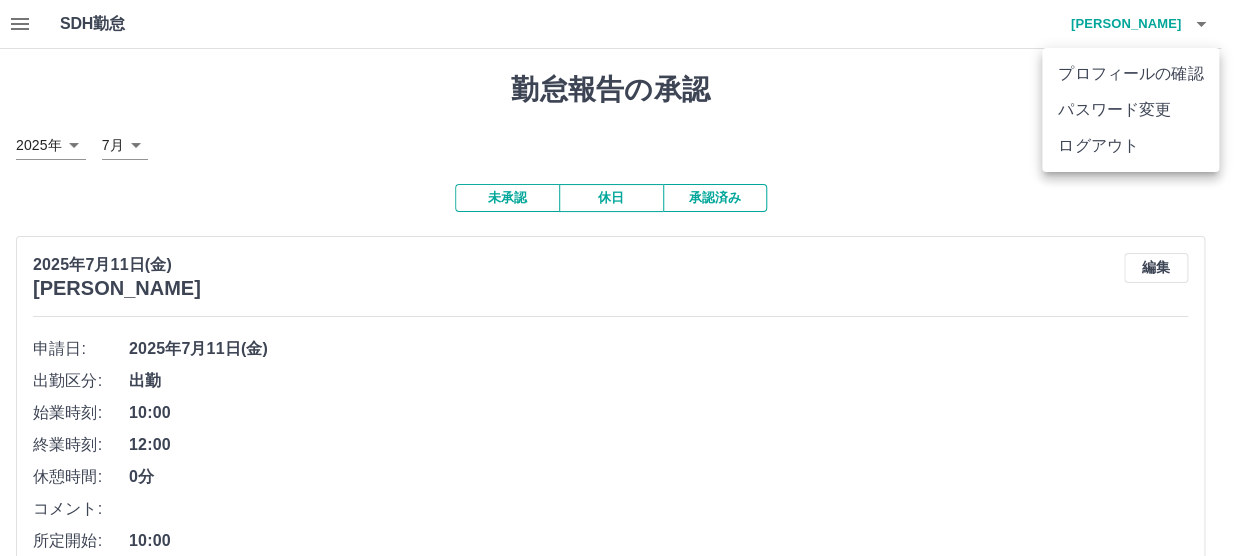 click on "ログアウト" at bounding box center [1130, 146] 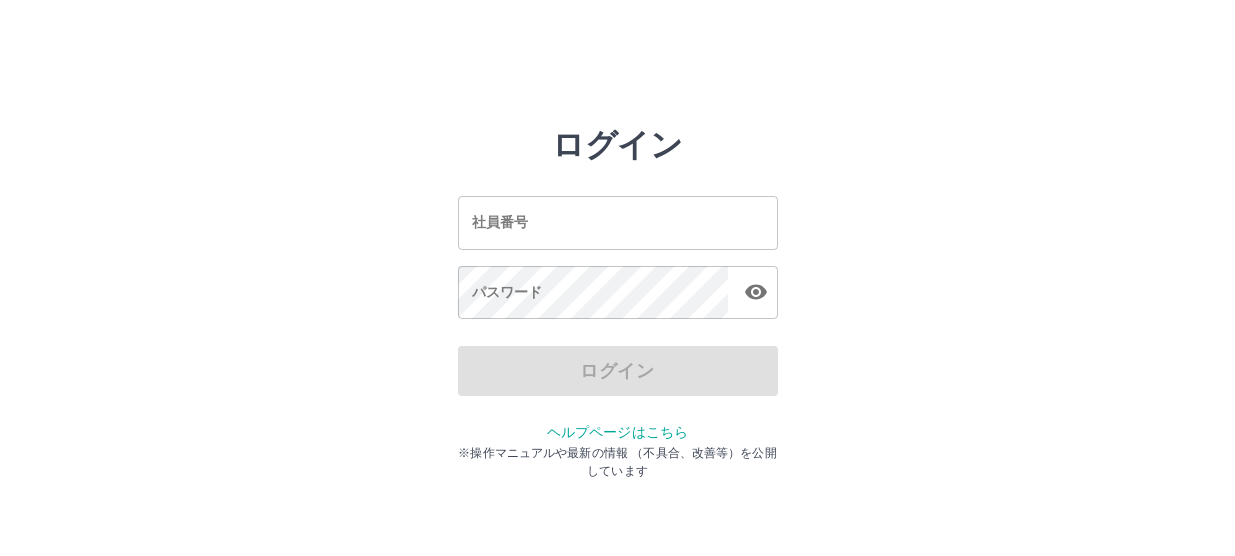 scroll, scrollTop: 0, scrollLeft: 0, axis: both 